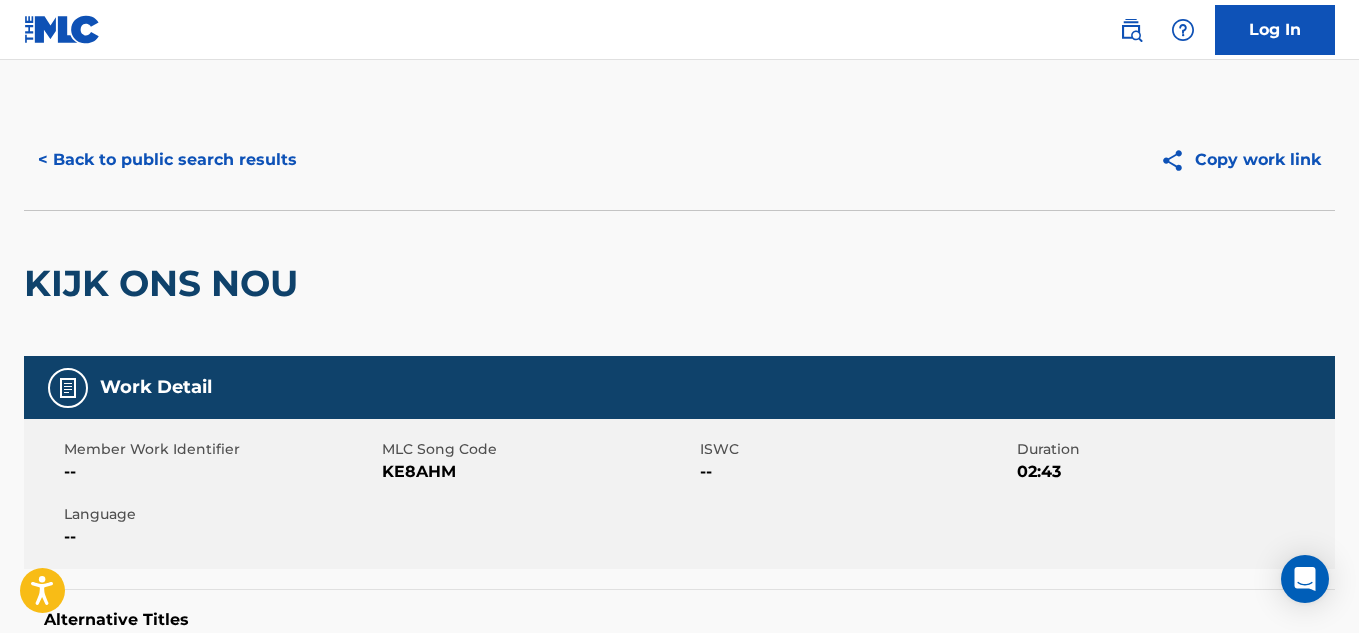 scroll, scrollTop: 1767, scrollLeft: 0, axis: vertical 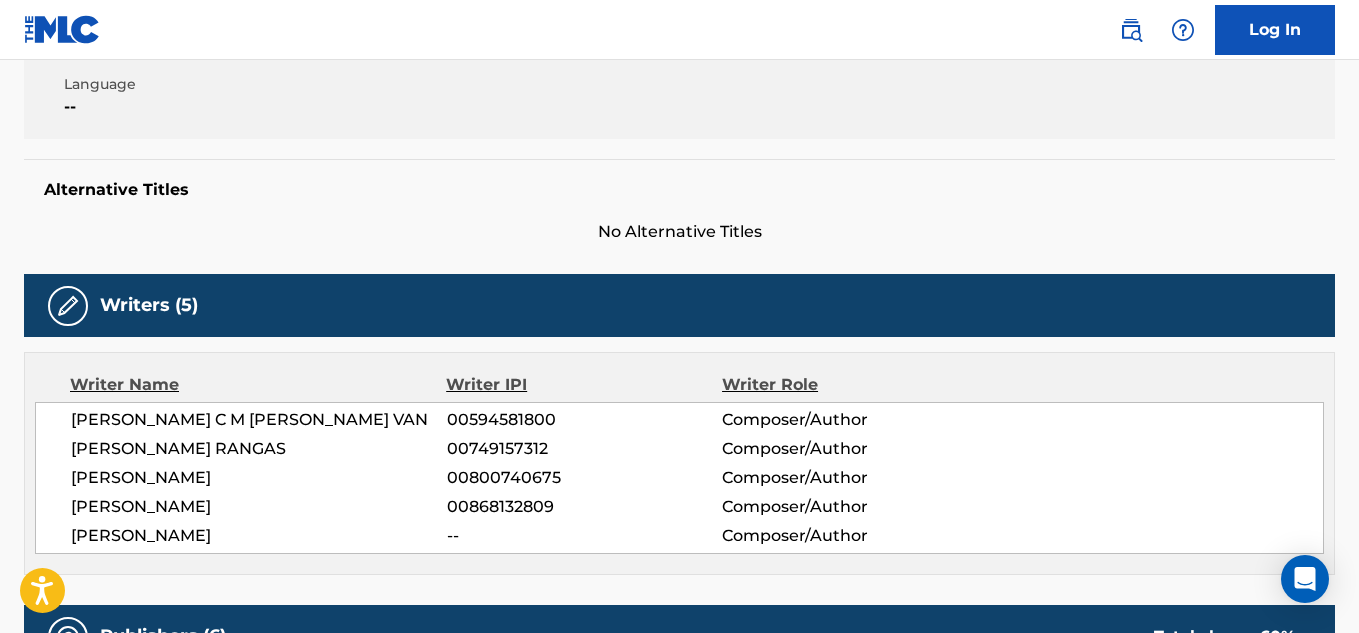 drag, startPoint x: 281, startPoint y: 529, endPoint x: 71, endPoint y: 418, distance: 237.53105 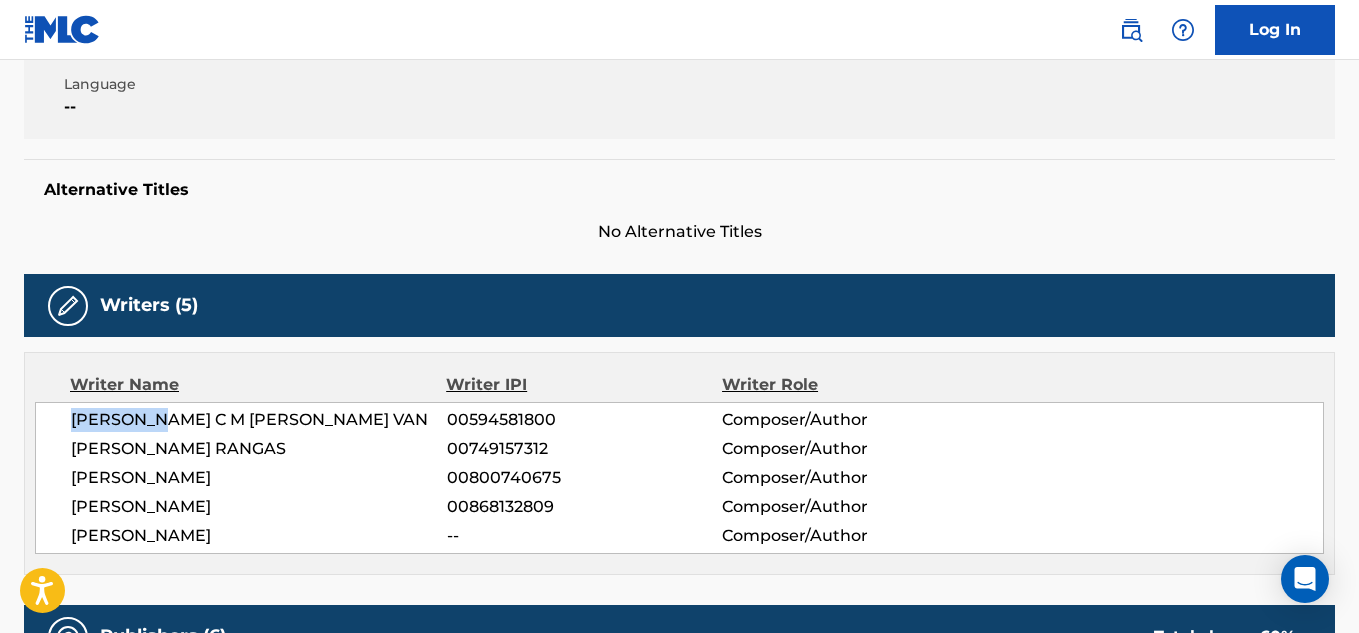 click on "[PERSON_NAME] C M [PERSON_NAME] VAN" at bounding box center (259, 420) 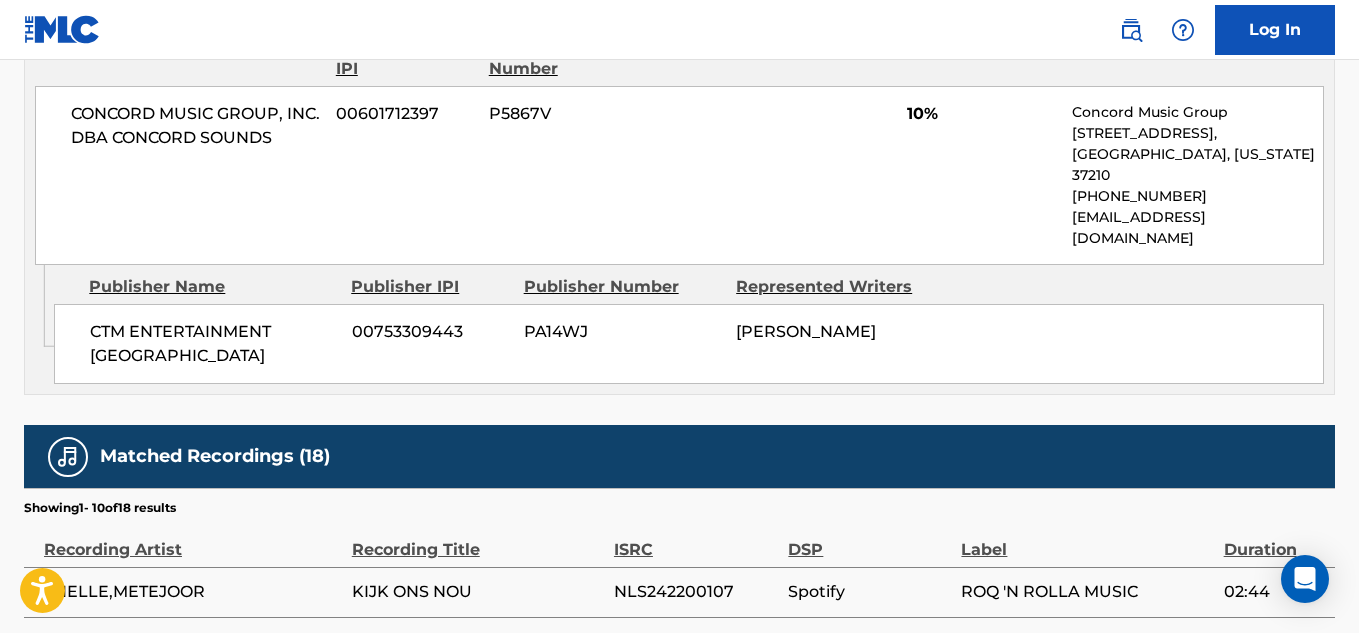 scroll, scrollTop: 3572, scrollLeft: 0, axis: vertical 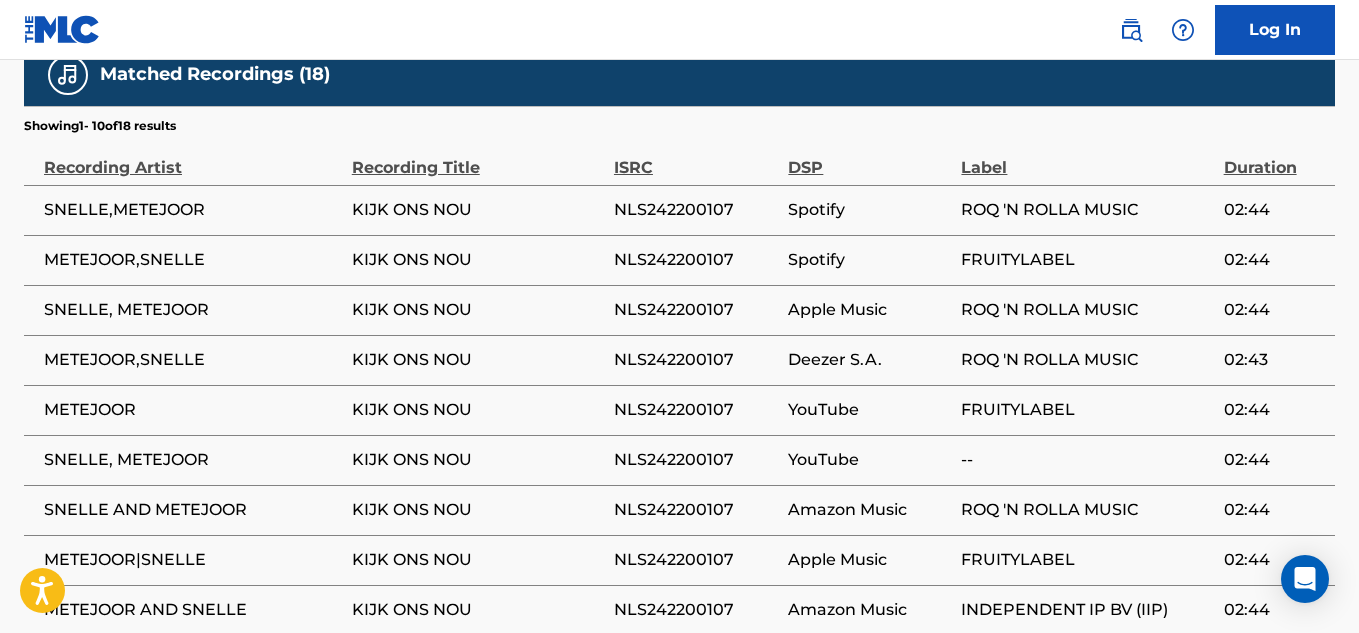 click on "2" at bounding box center [180, 737] 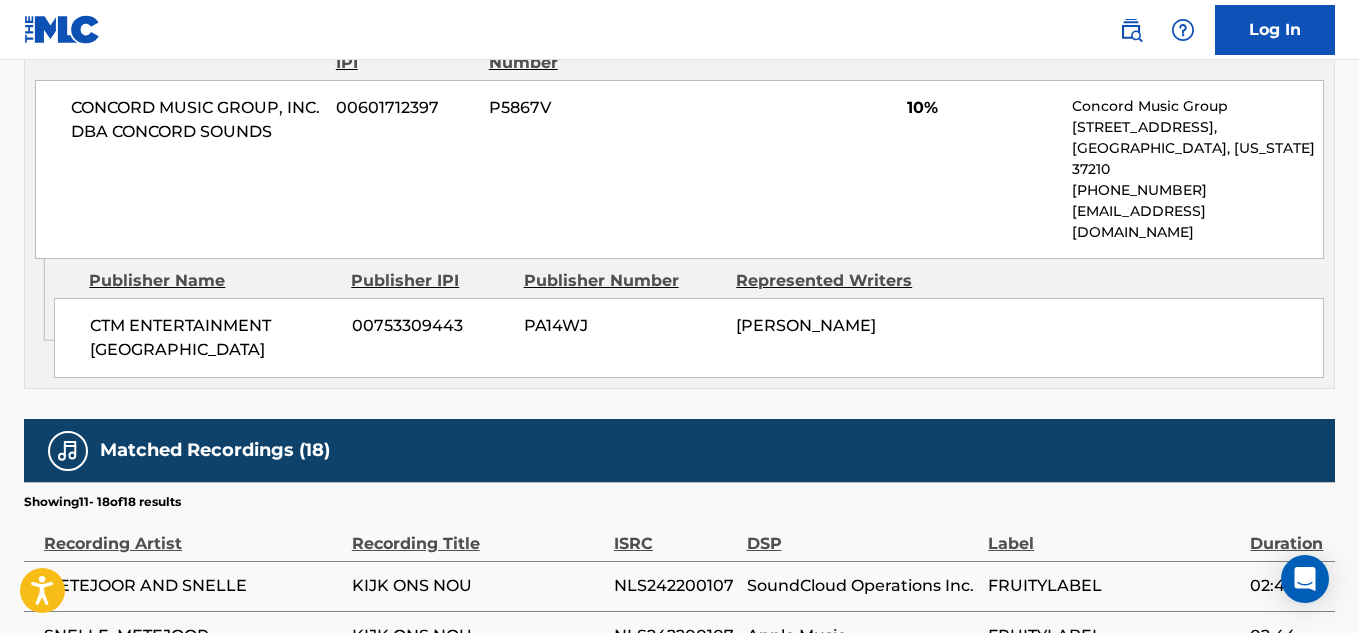 scroll, scrollTop: 3472, scrollLeft: 0, axis: vertical 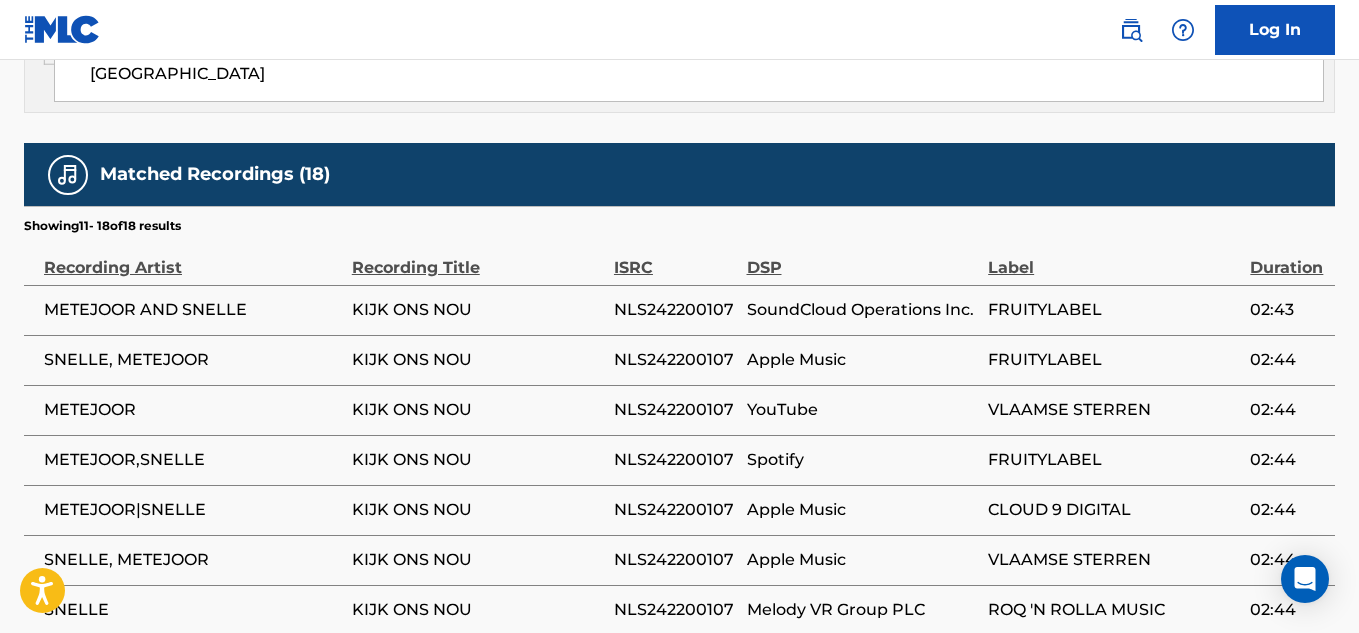 click on "1" at bounding box center [141, 737] 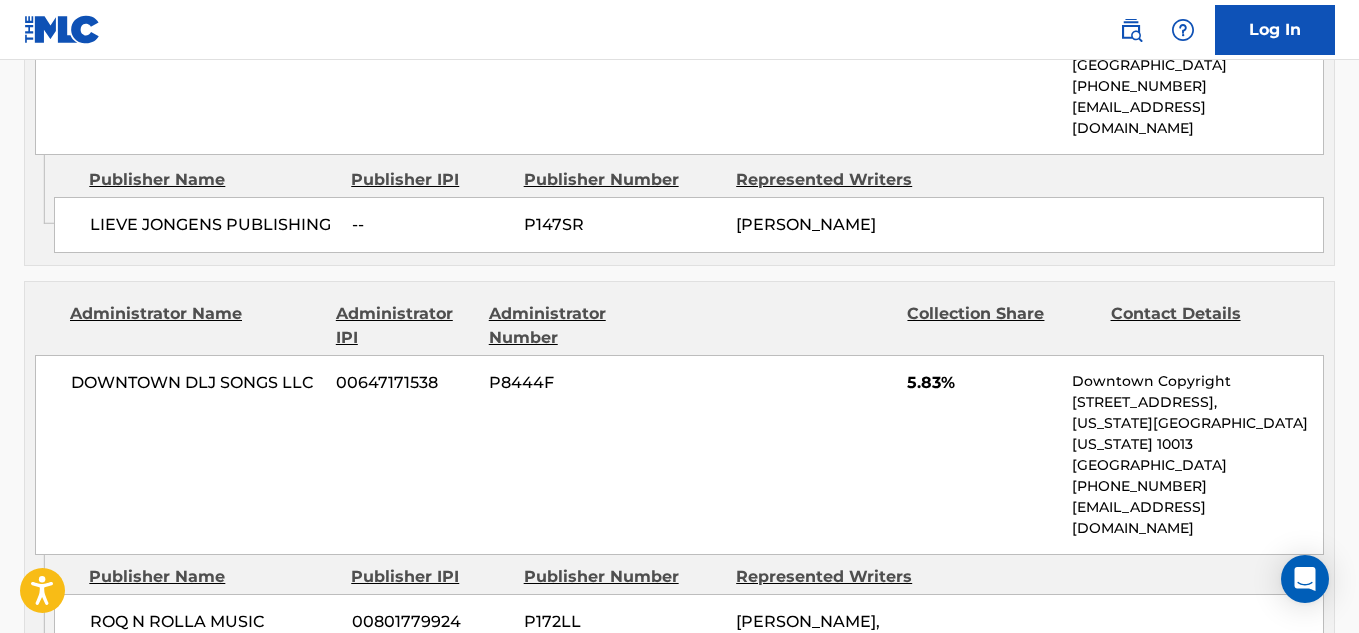 scroll, scrollTop: 1261, scrollLeft: 0, axis: vertical 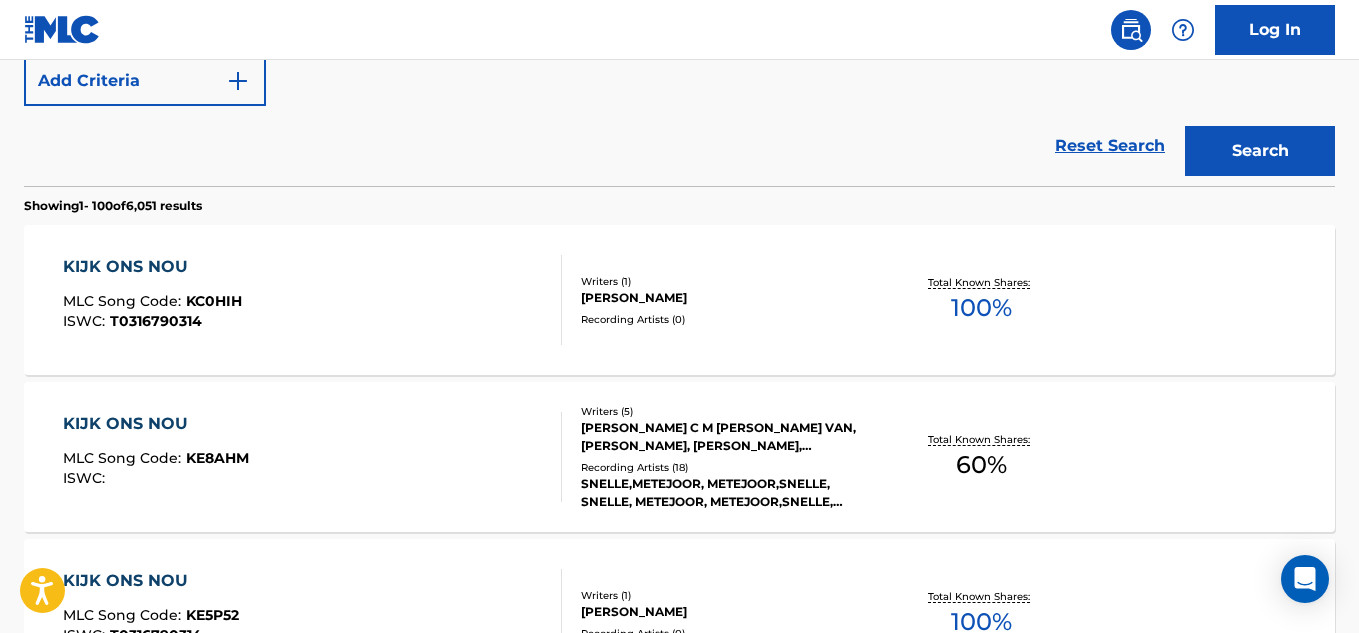 click on "Recording Artists ( 18 )" at bounding box center (727, 467) 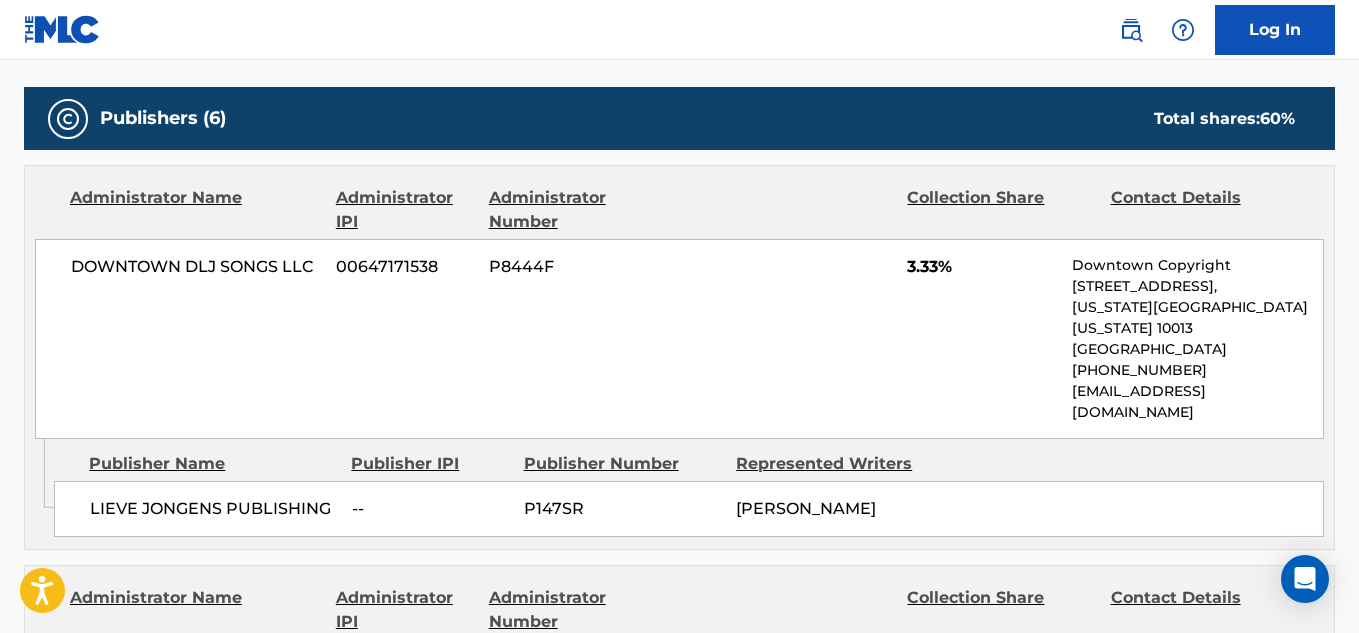 scroll, scrollTop: 956, scrollLeft: 0, axis: vertical 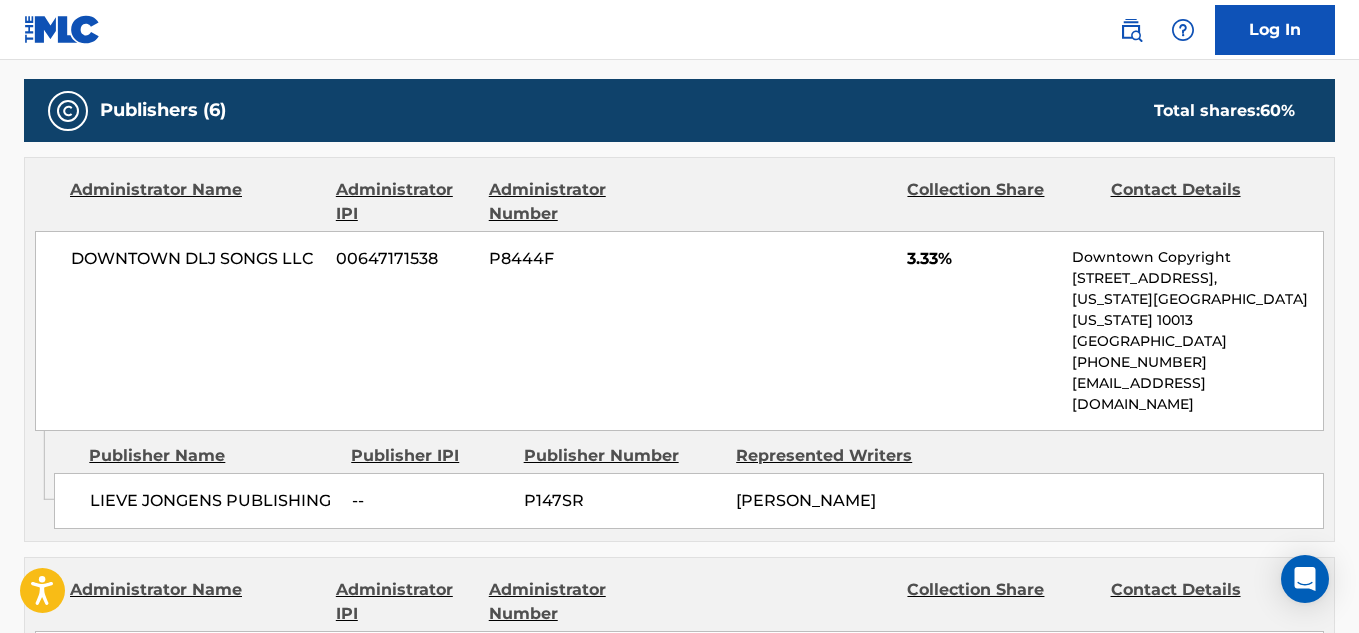 drag, startPoint x: 943, startPoint y: 449, endPoint x: 733, endPoint y: 456, distance: 210.11664 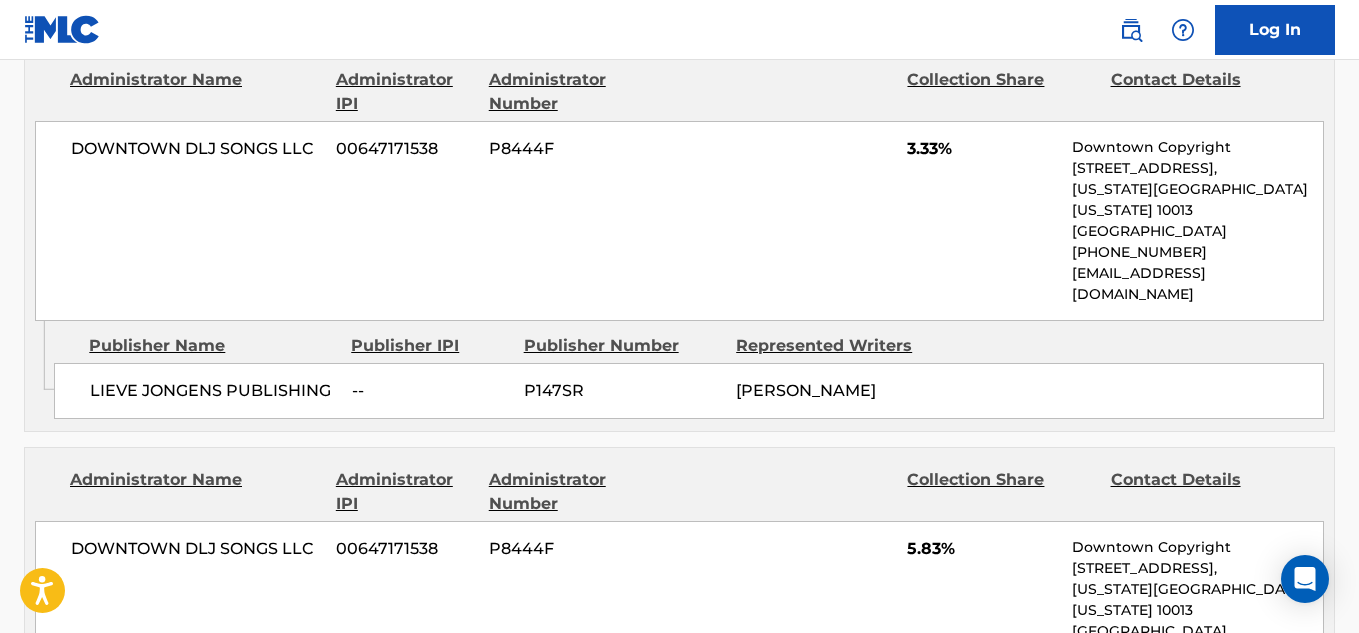 scroll, scrollTop: 1067, scrollLeft: 0, axis: vertical 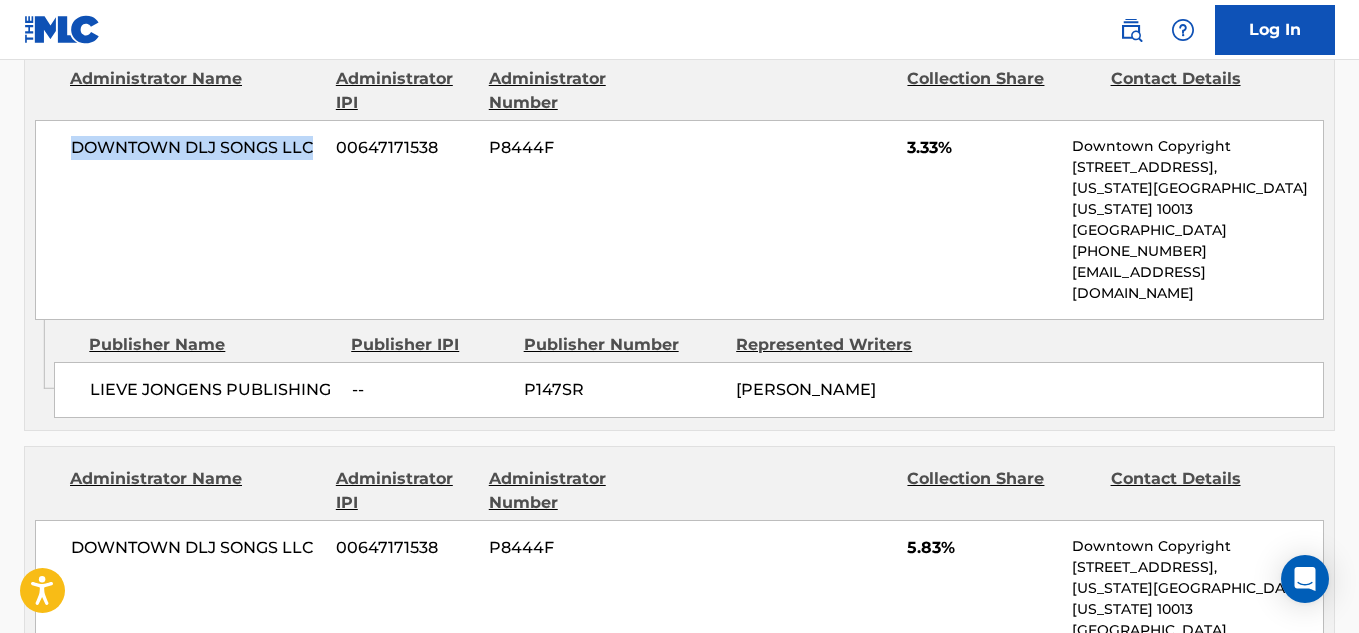 drag, startPoint x: 320, startPoint y: 139, endPoint x: 64, endPoint y: 147, distance: 256.12497 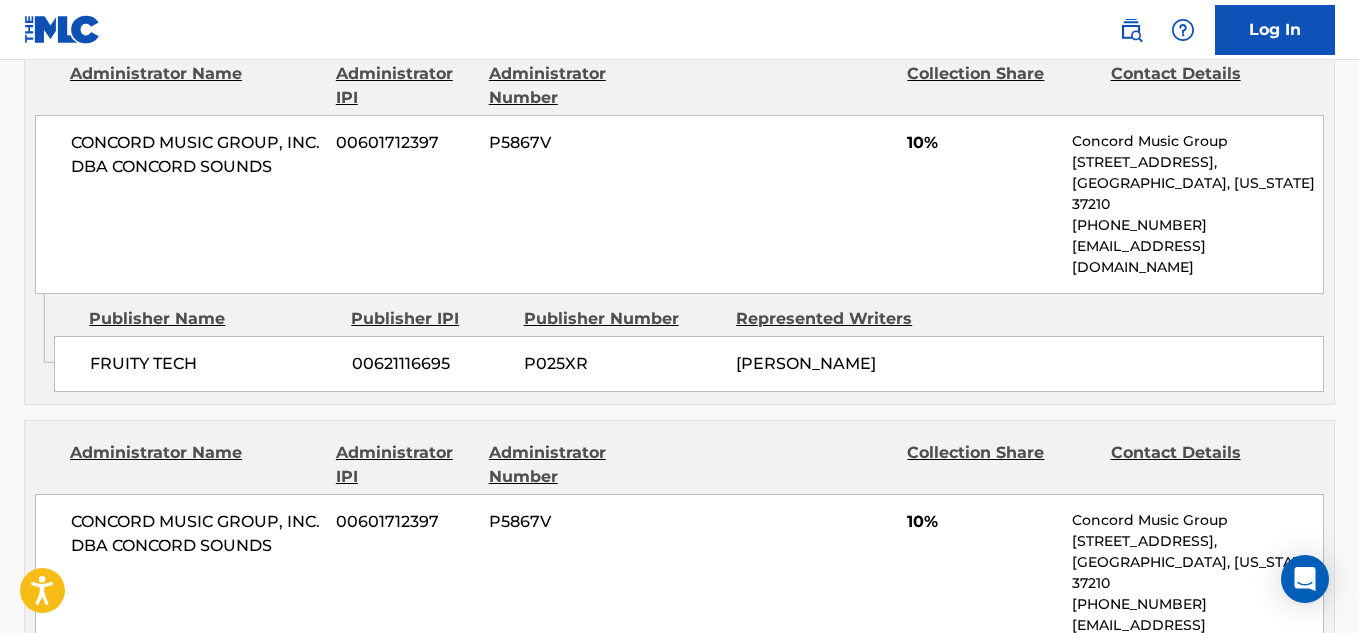 scroll, scrollTop: 2783, scrollLeft: 0, axis: vertical 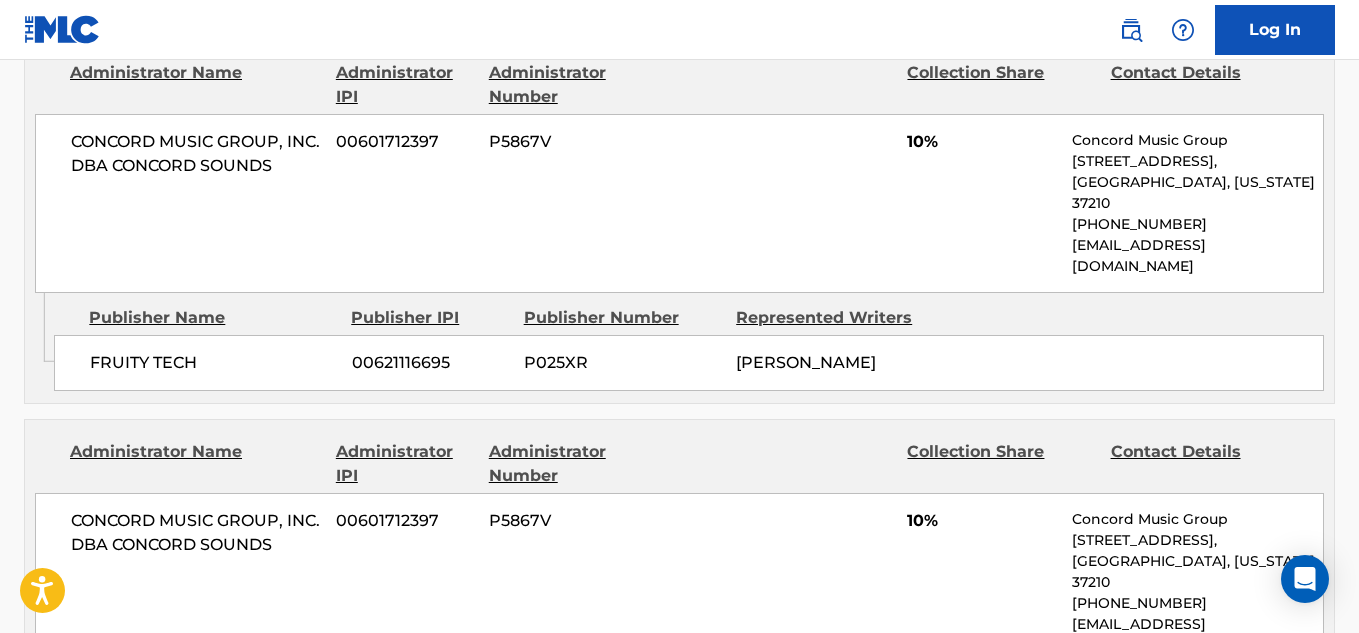 click on "Administrator Name Administrator IPI Administrator Number Collection Share Contact Details CONCORD MUSIC GROUP, INC. DBA CONCORD SOUNDS 00601712397 P5867V 10% Concord Music Group [STREET_ADDRESS][US_STATE] [PHONE_NUMBER] [EMAIL_ADDRESS][DOMAIN_NAME]" at bounding box center [679, 546] 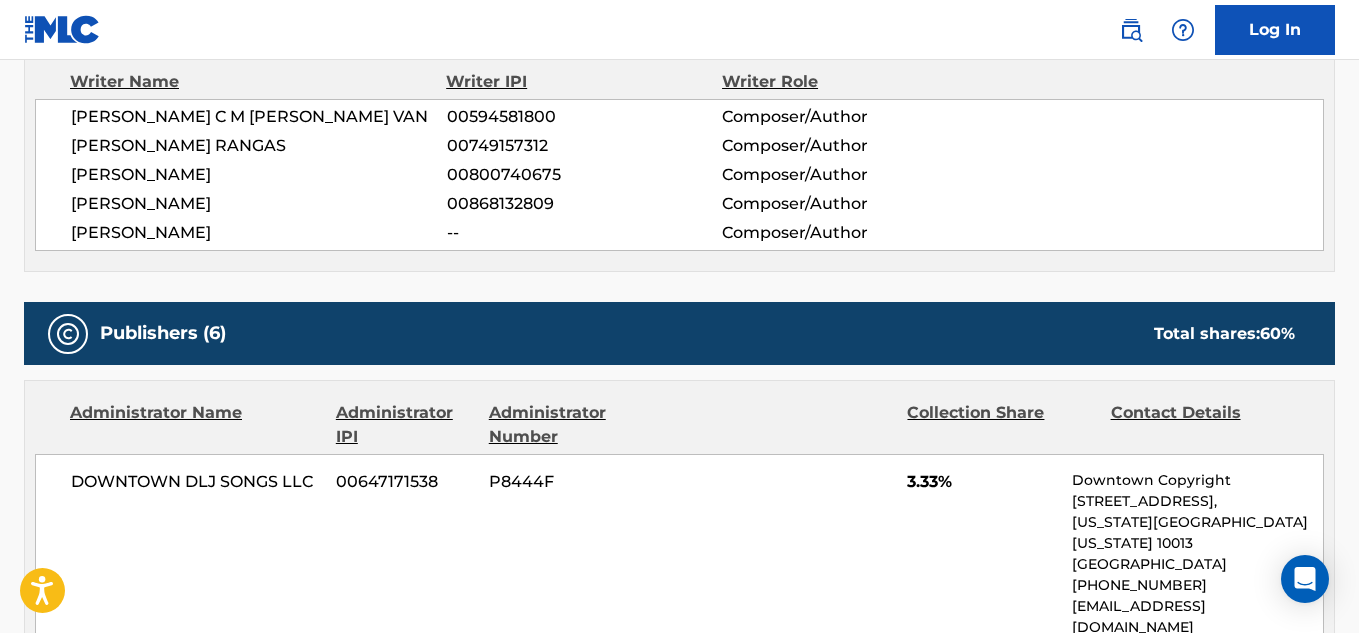 scroll, scrollTop: 744, scrollLeft: 0, axis: vertical 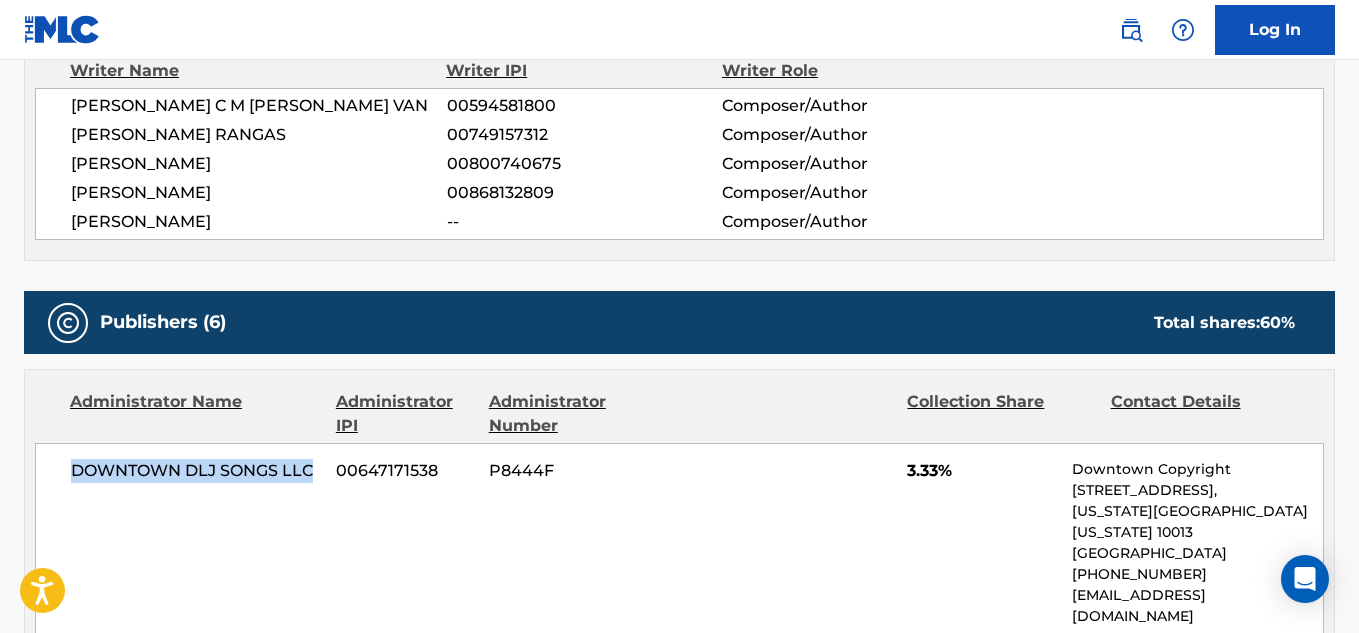 drag, startPoint x: 71, startPoint y: 467, endPoint x: 308, endPoint y: 468, distance: 237.0021 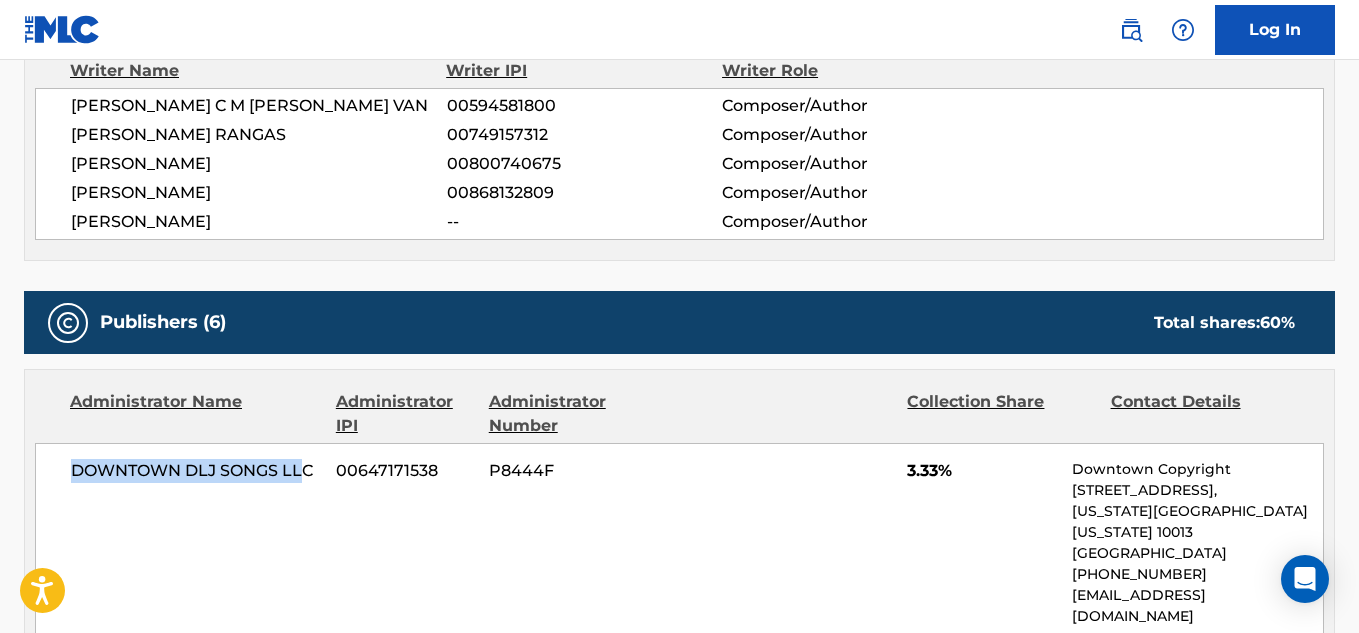 copy on "DOWNTOWN DLJ SONGS LL" 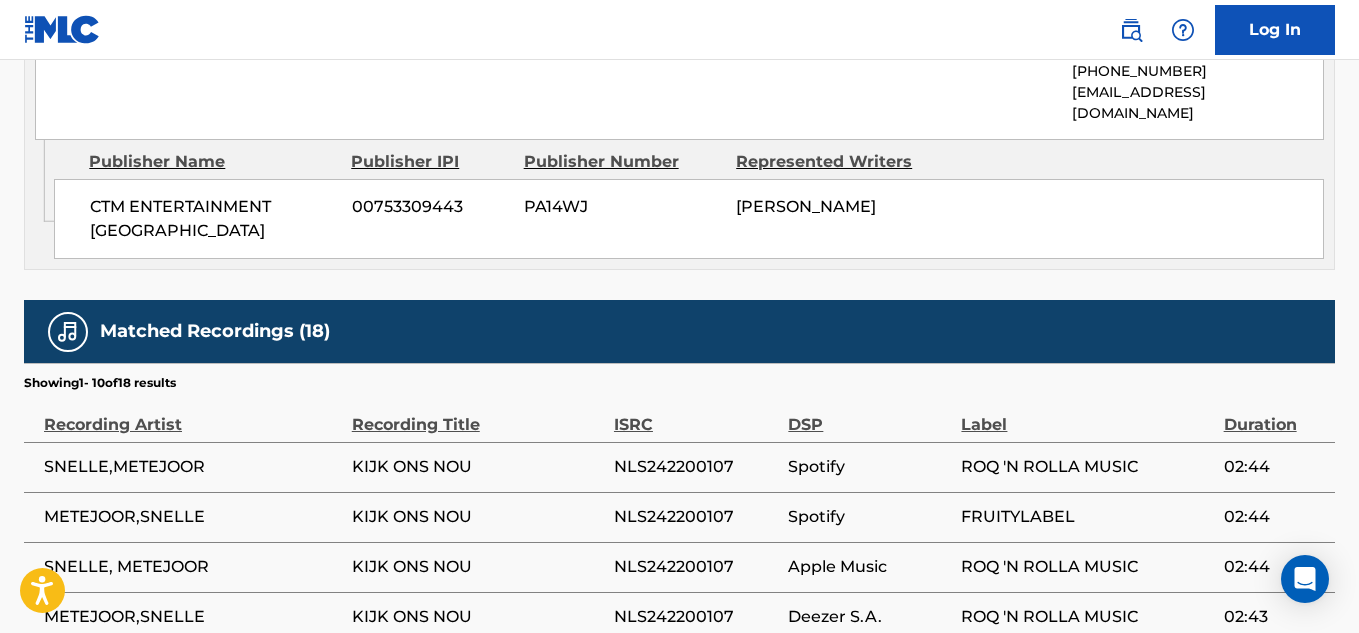 scroll, scrollTop: 3572, scrollLeft: 0, axis: vertical 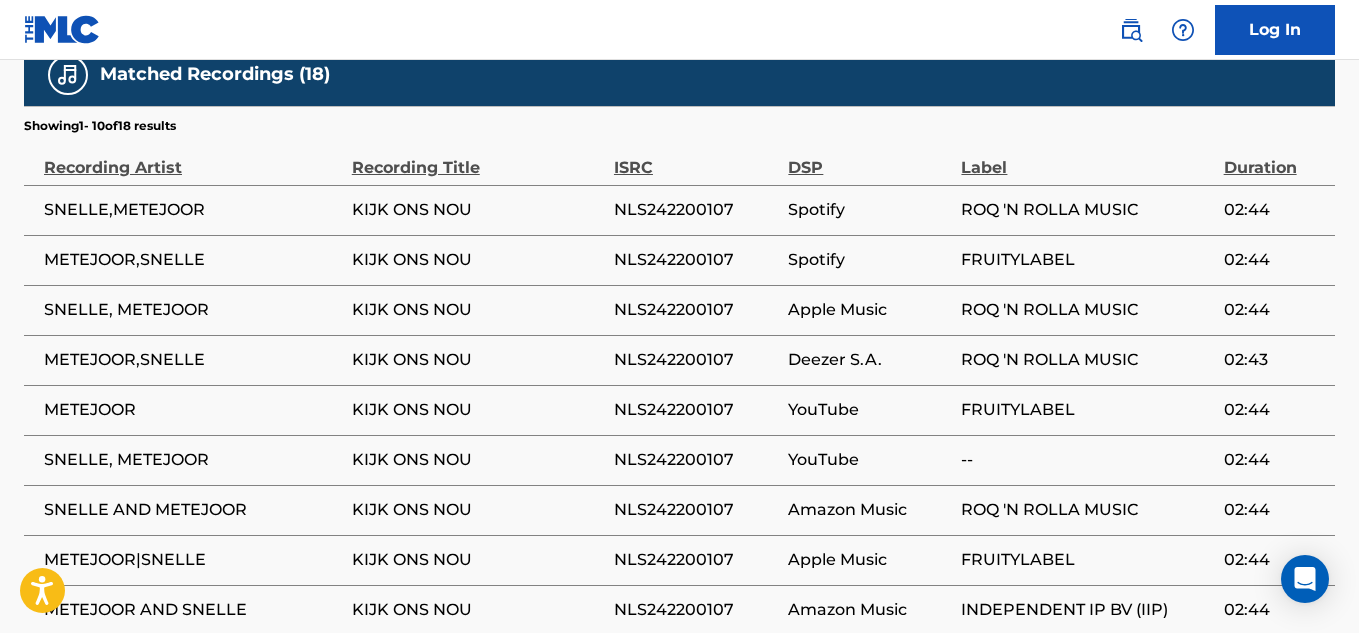 click on "2" at bounding box center [180, 737] 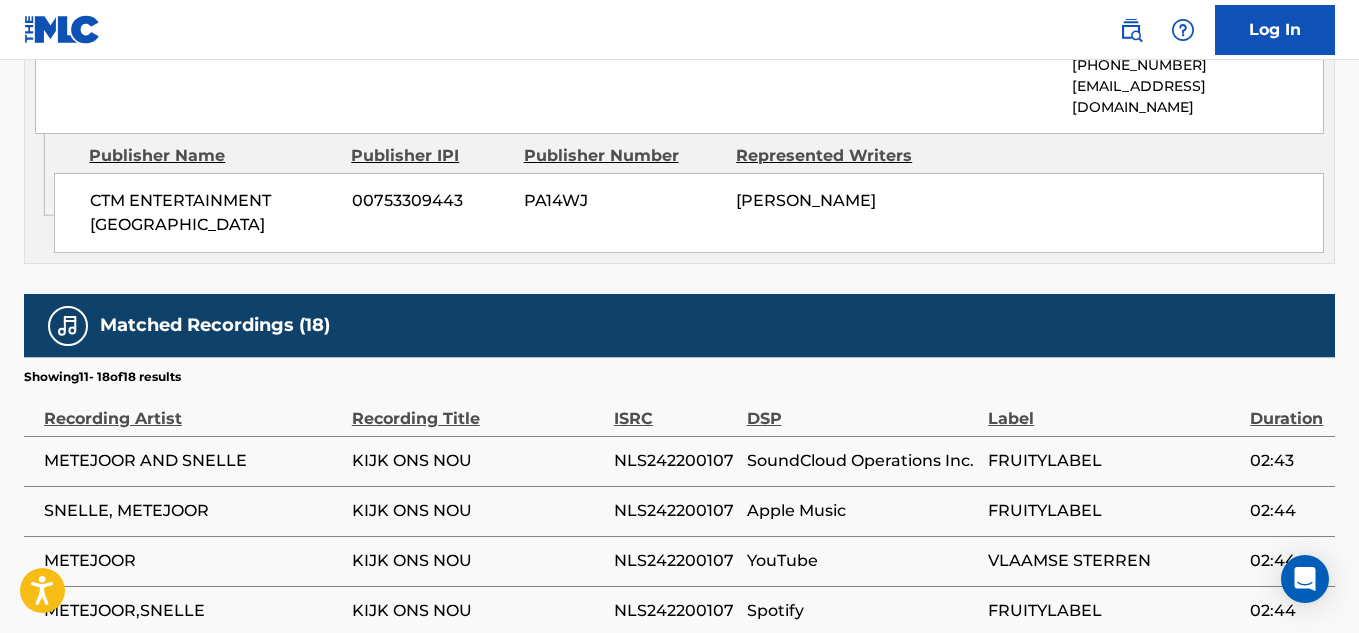 scroll, scrollTop: 3407, scrollLeft: 0, axis: vertical 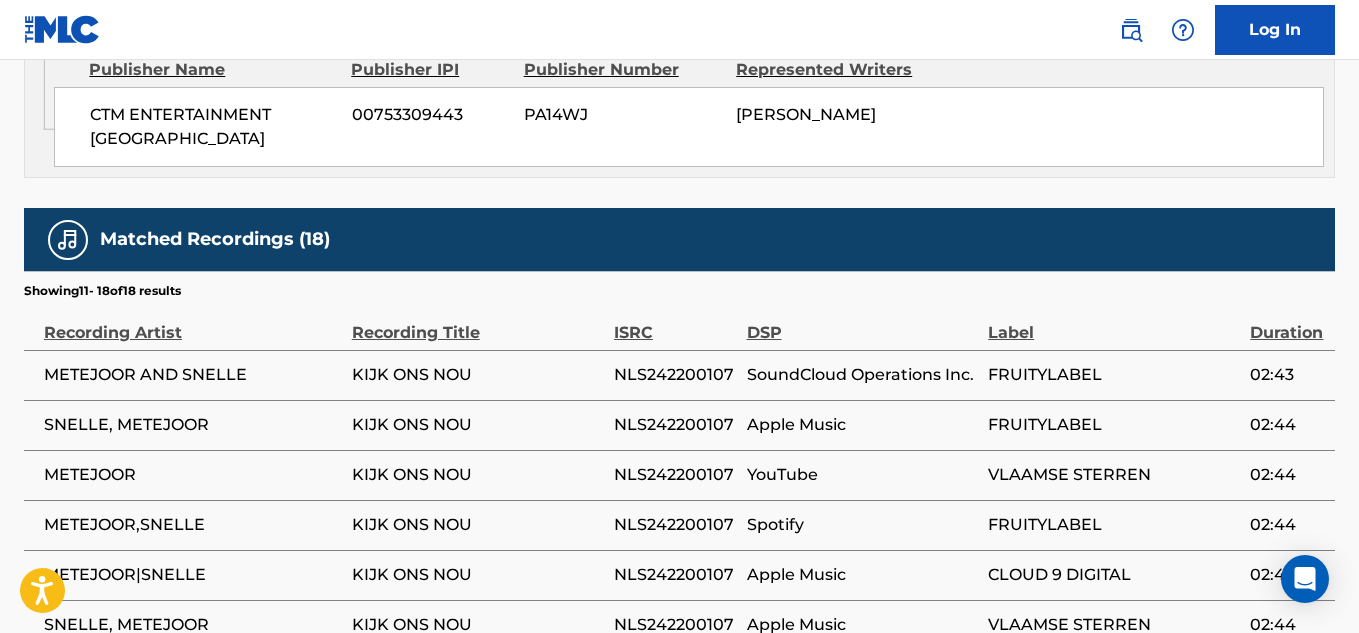 click on "1" at bounding box center [141, 802] 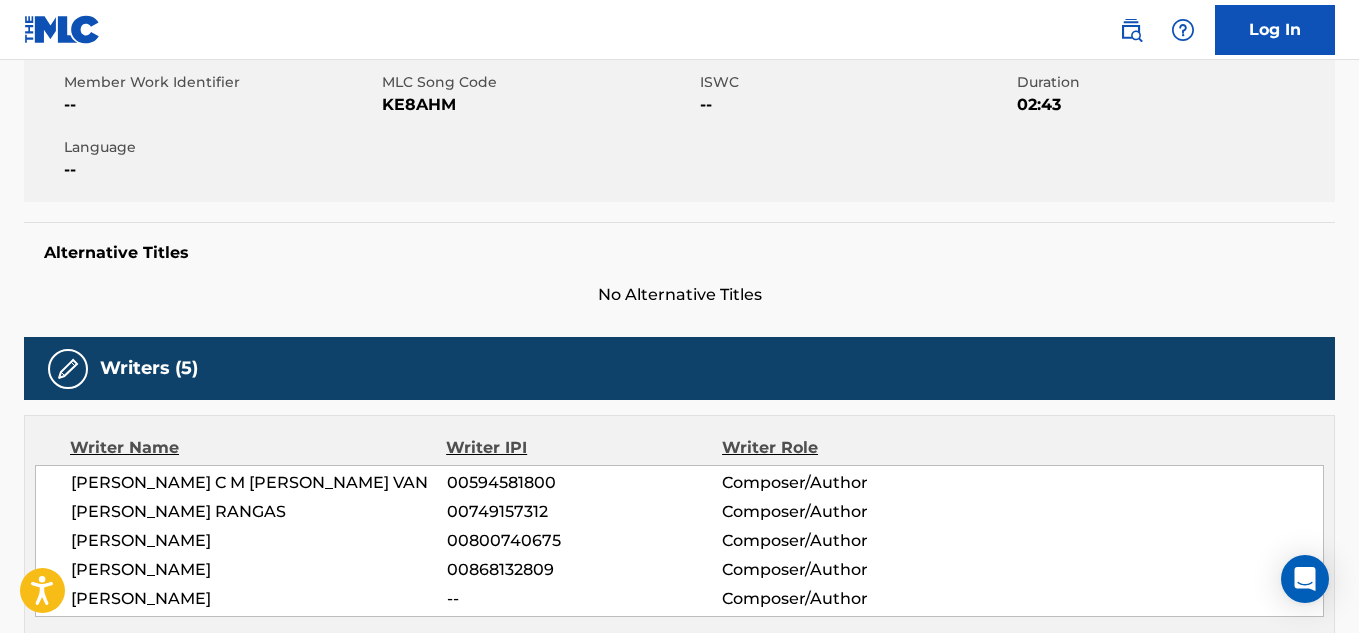 scroll, scrollTop: 0, scrollLeft: 0, axis: both 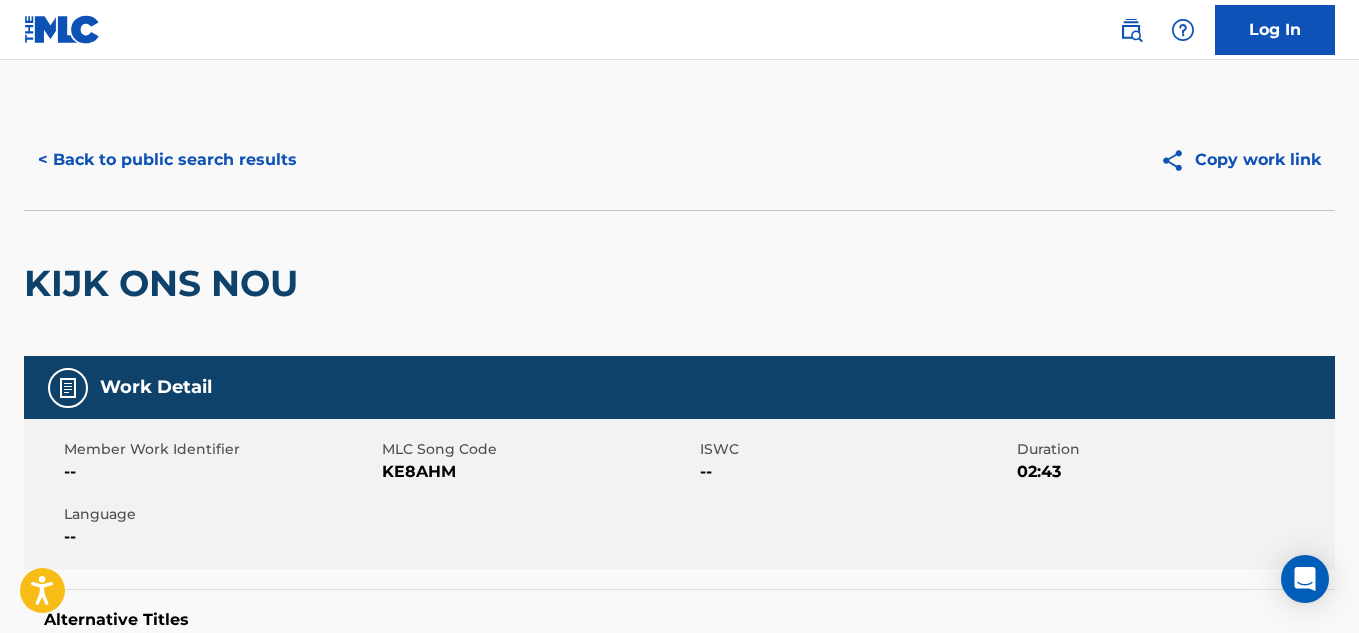 click on "< Back to public search results" at bounding box center (167, 160) 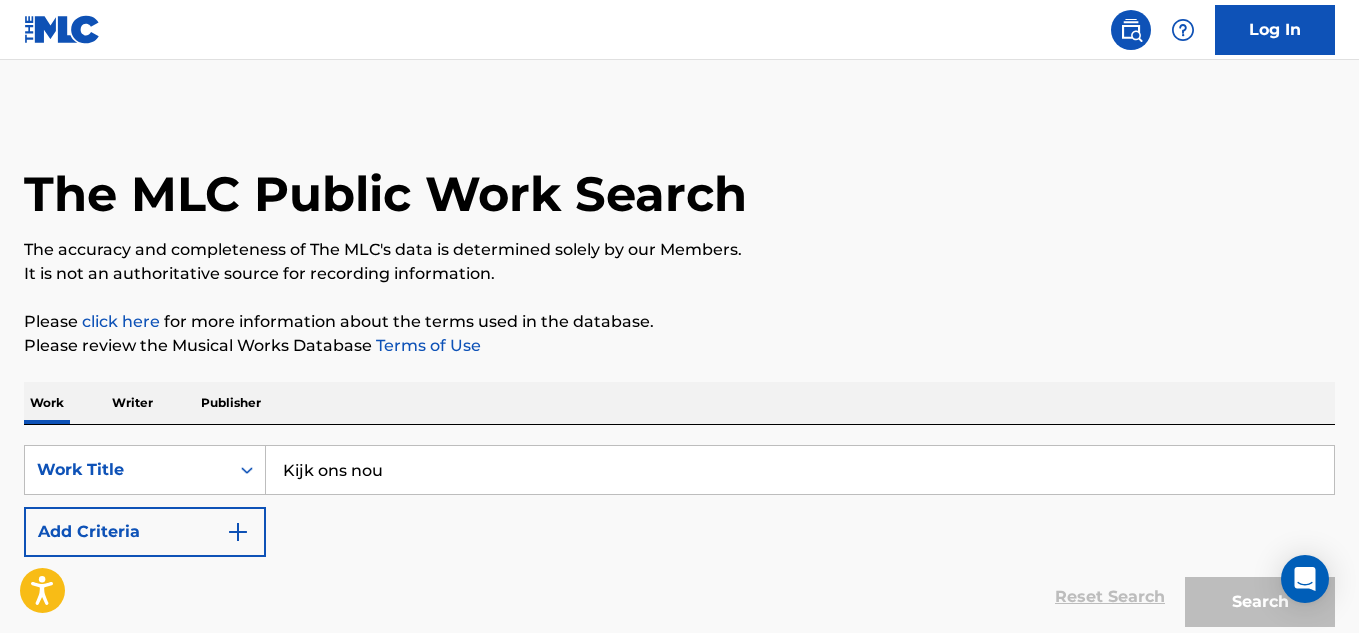 scroll, scrollTop: 441, scrollLeft: 0, axis: vertical 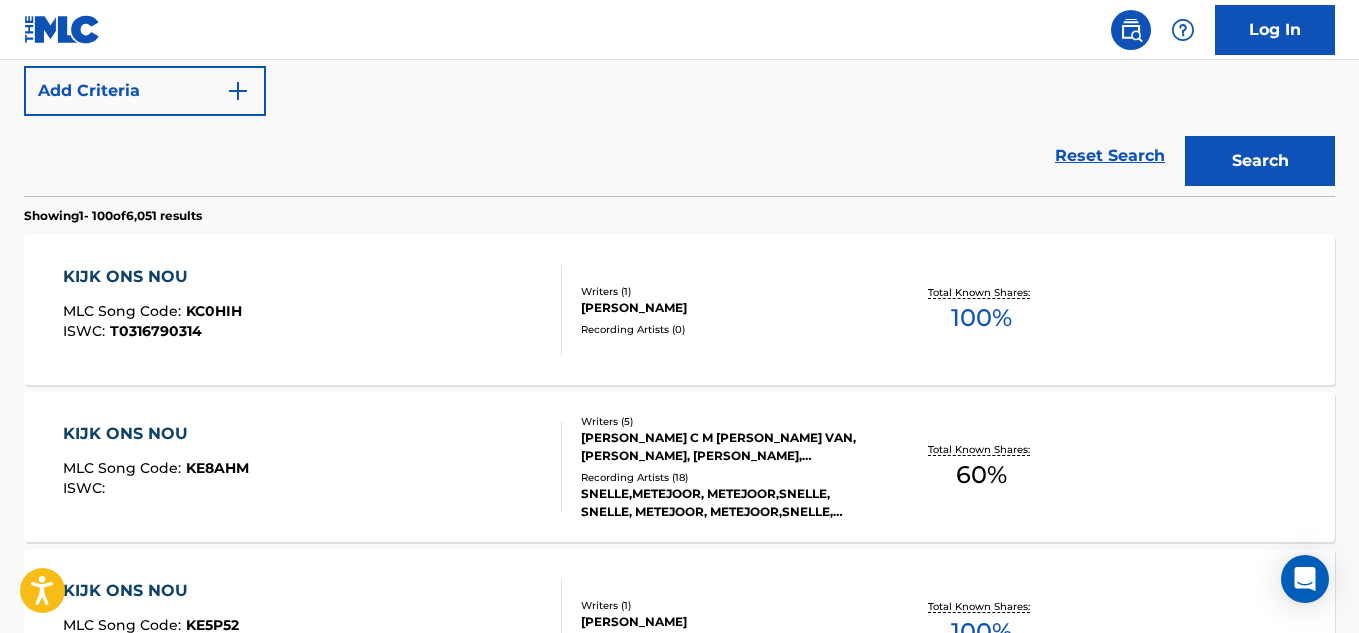 click on "Search" at bounding box center (1260, 161) 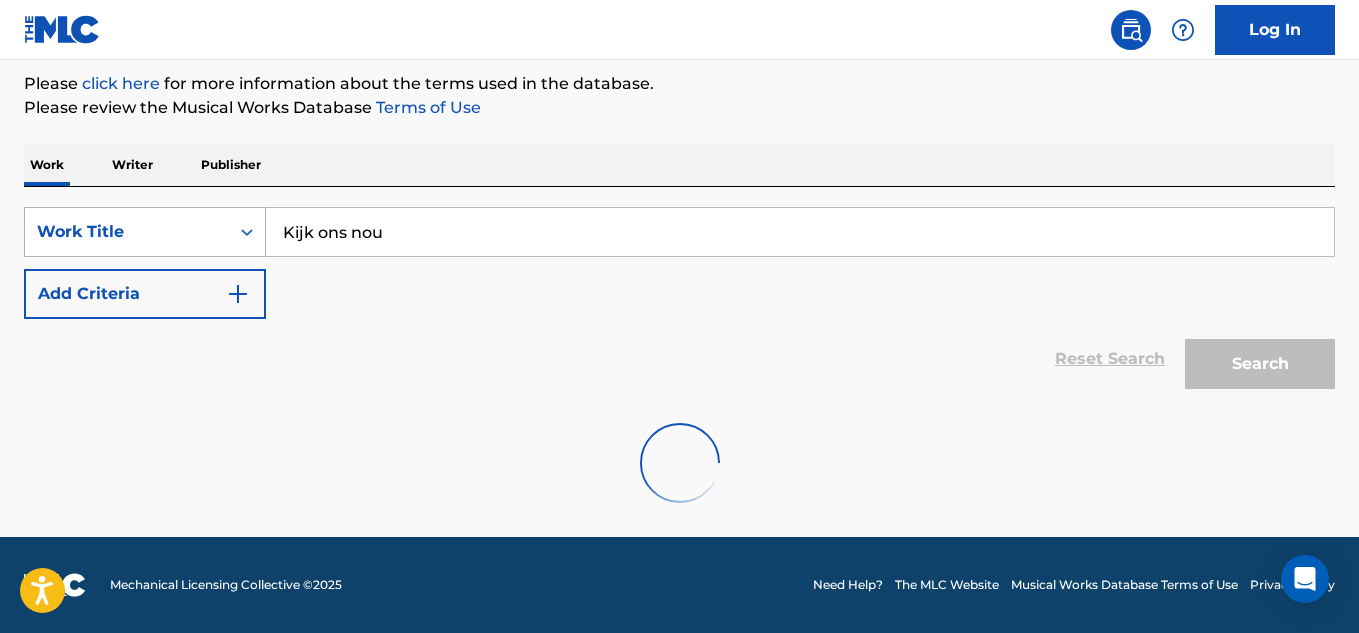 drag, startPoint x: 393, startPoint y: 250, endPoint x: 178, endPoint y: 208, distance: 219.06392 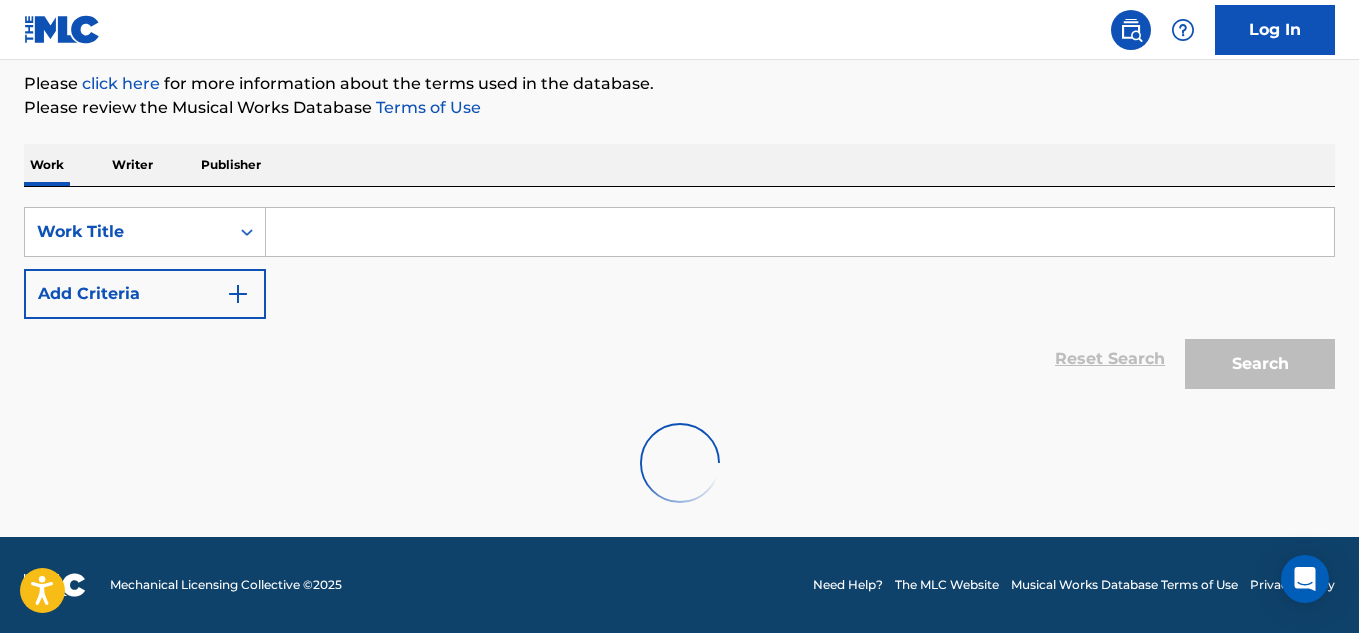 click on "Writer" at bounding box center (132, 165) 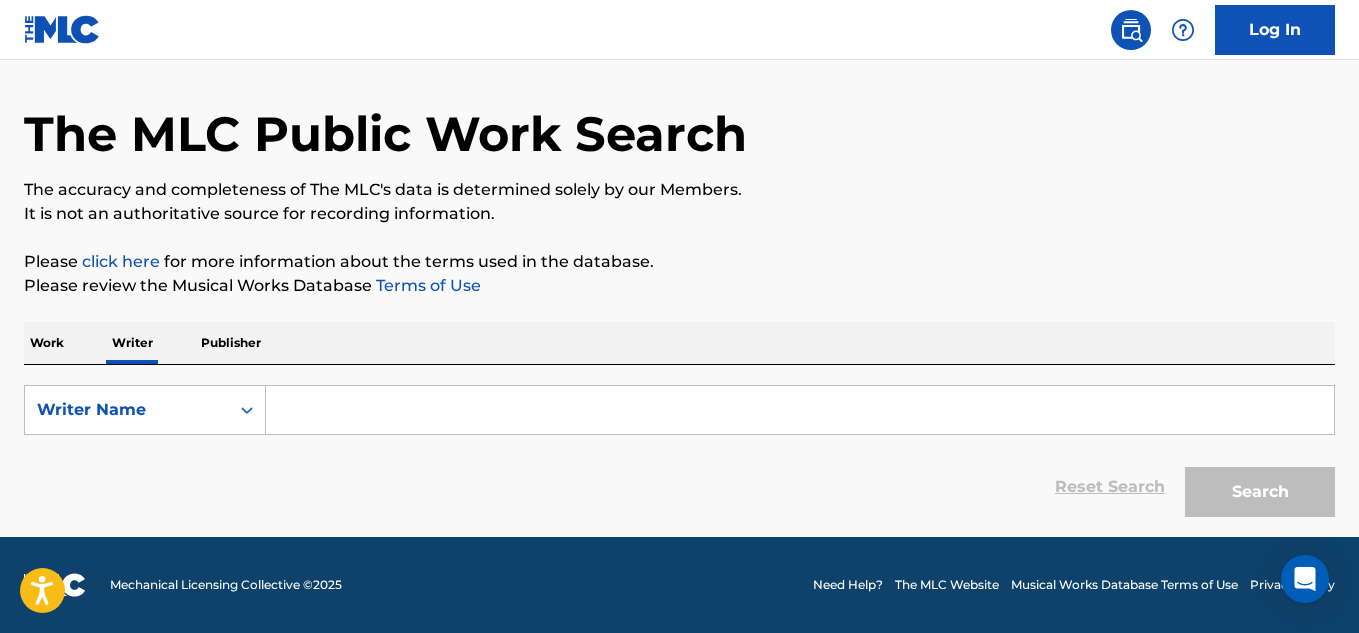 scroll, scrollTop: 0, scrollLeft: 0, axis: both 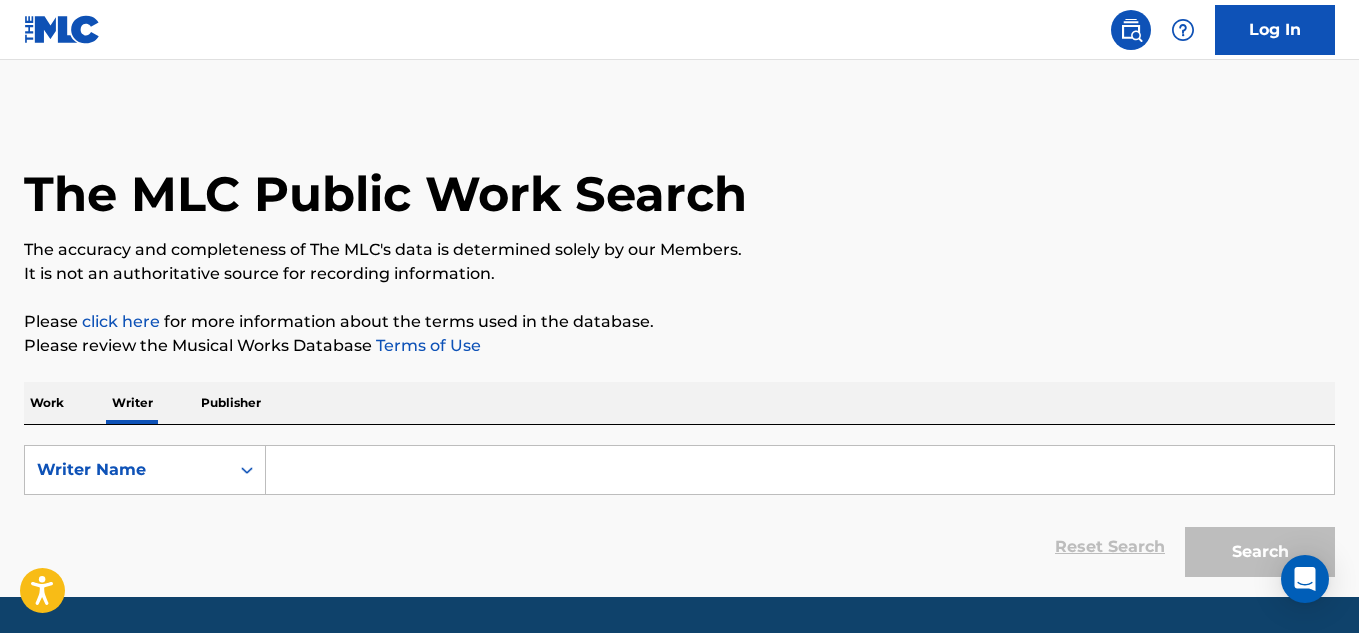 click at bounding box center (800, 470) 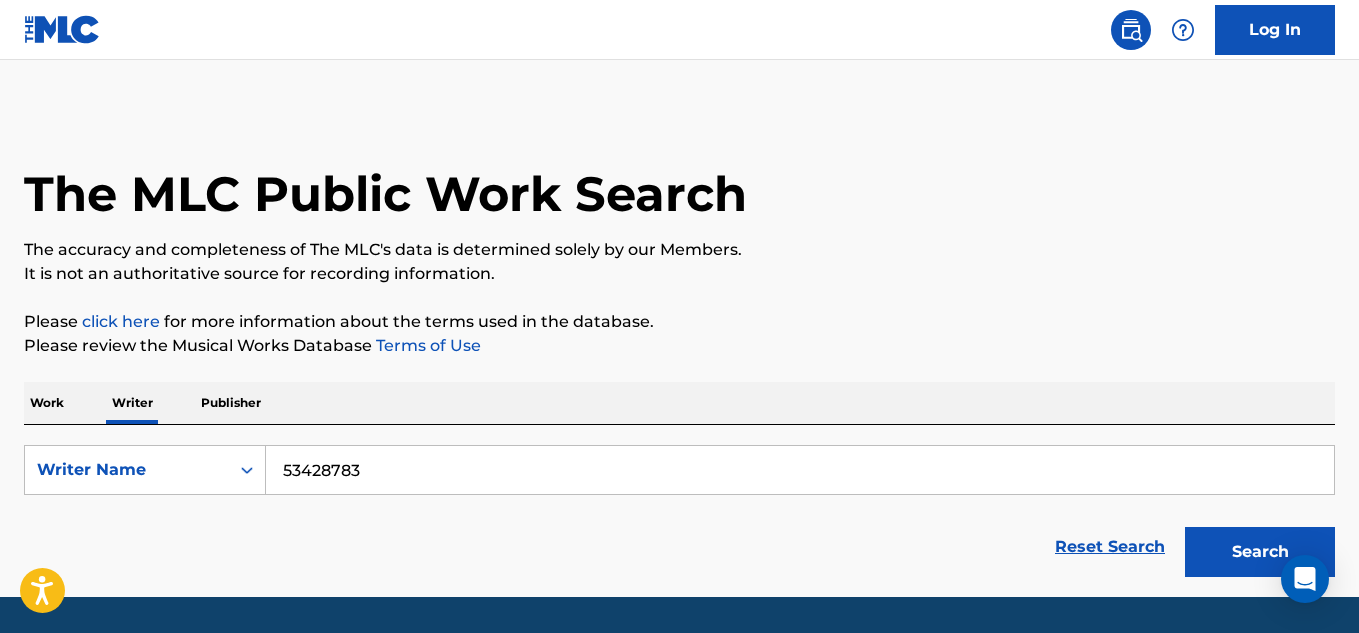 type on "53428783" 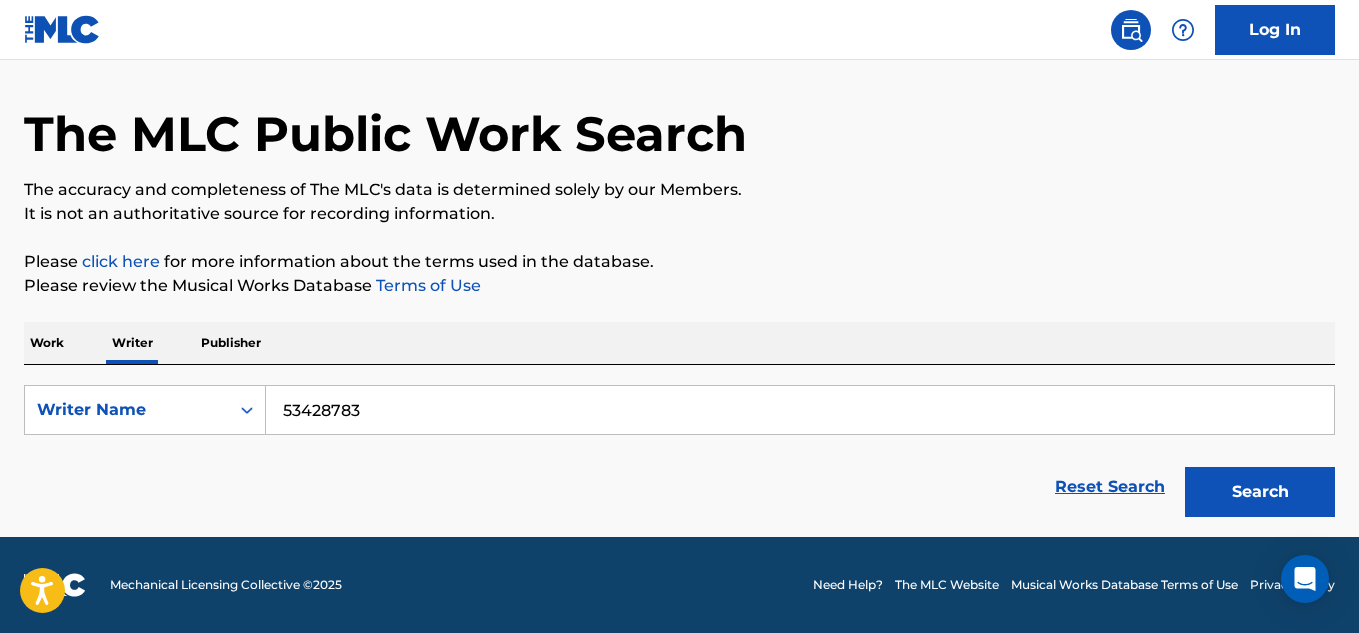 click on "Search" at bounding box center (1260, 492) 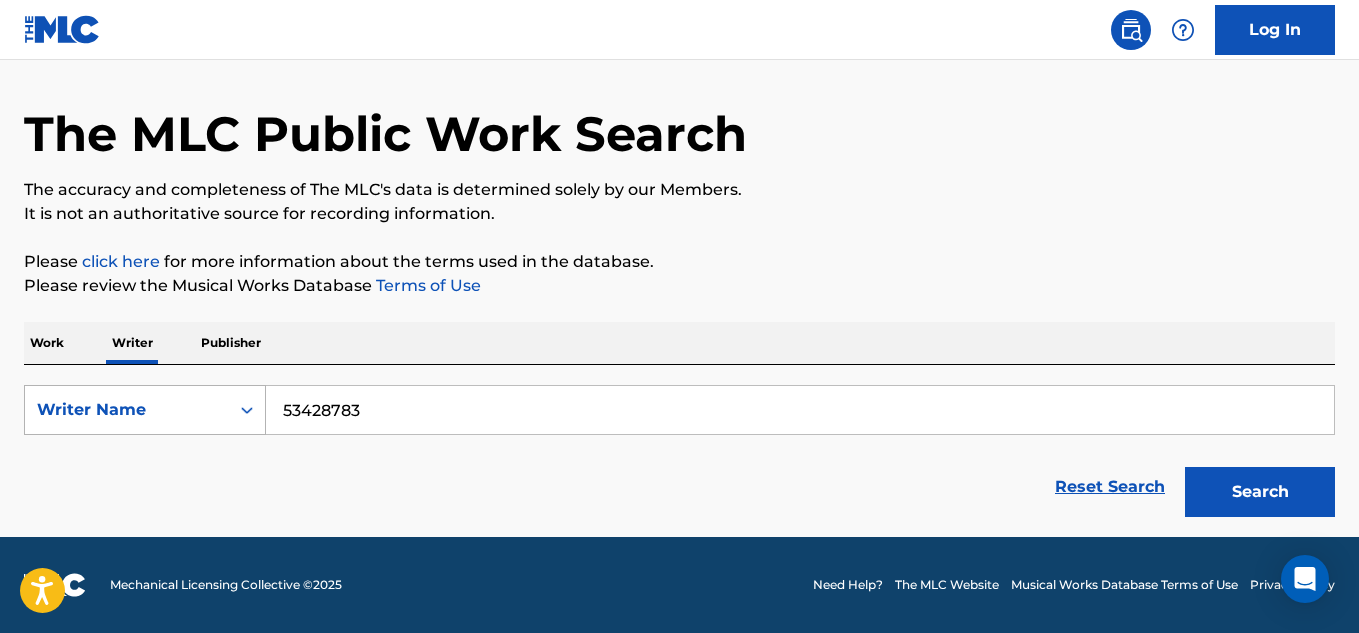 drag, startPoint x: 488, startPoint y: 431, endPoint x: 204, endPoint y: 397, distance: 286.02798 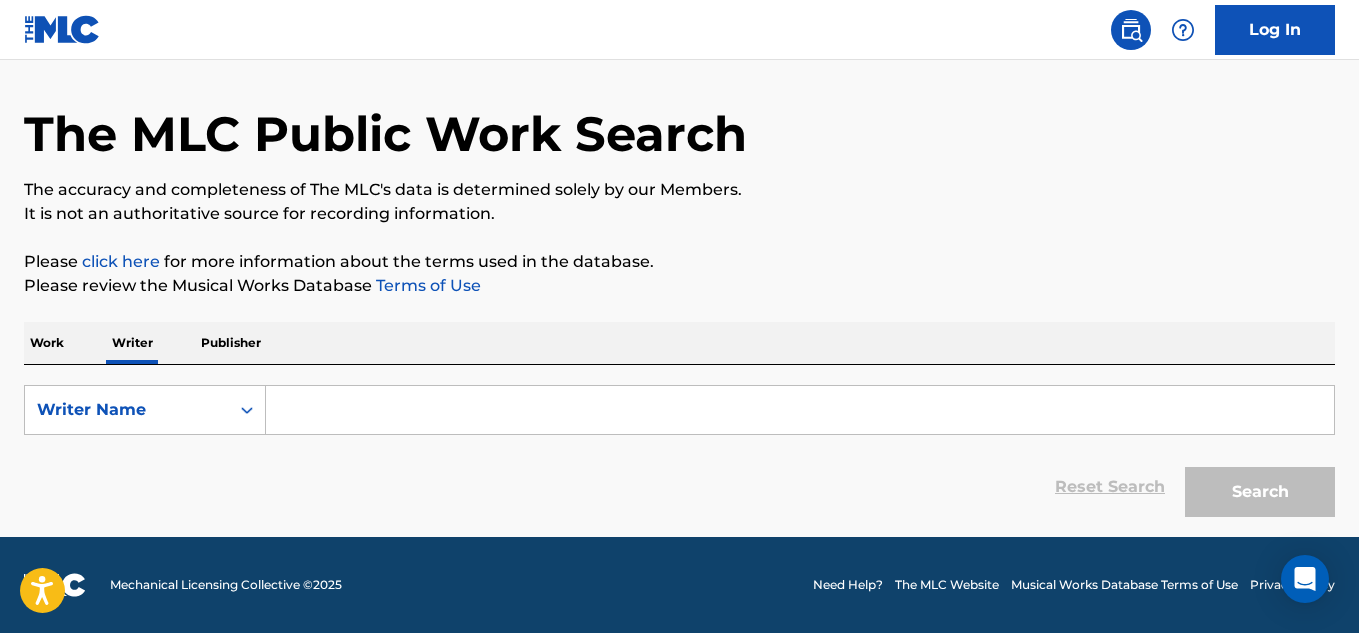 paste on "470529551" 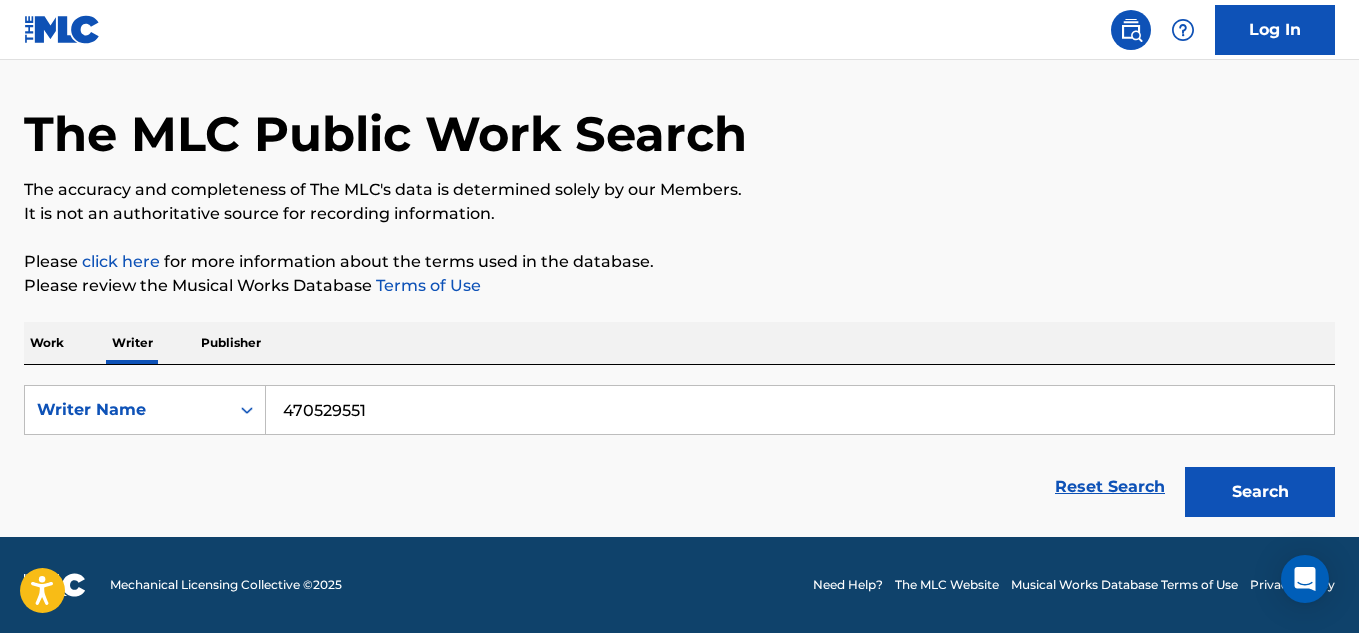 type on "470529551" 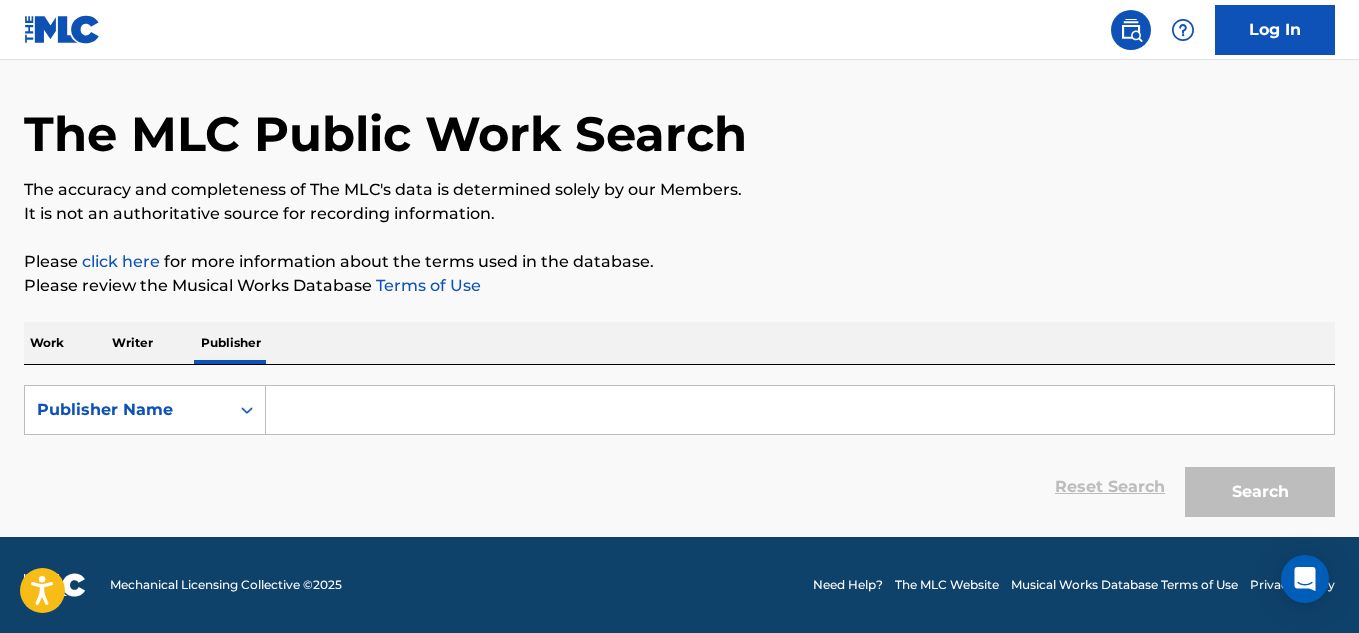 scroll, scrollTop: 0, scrollLeft: 0, axis: both 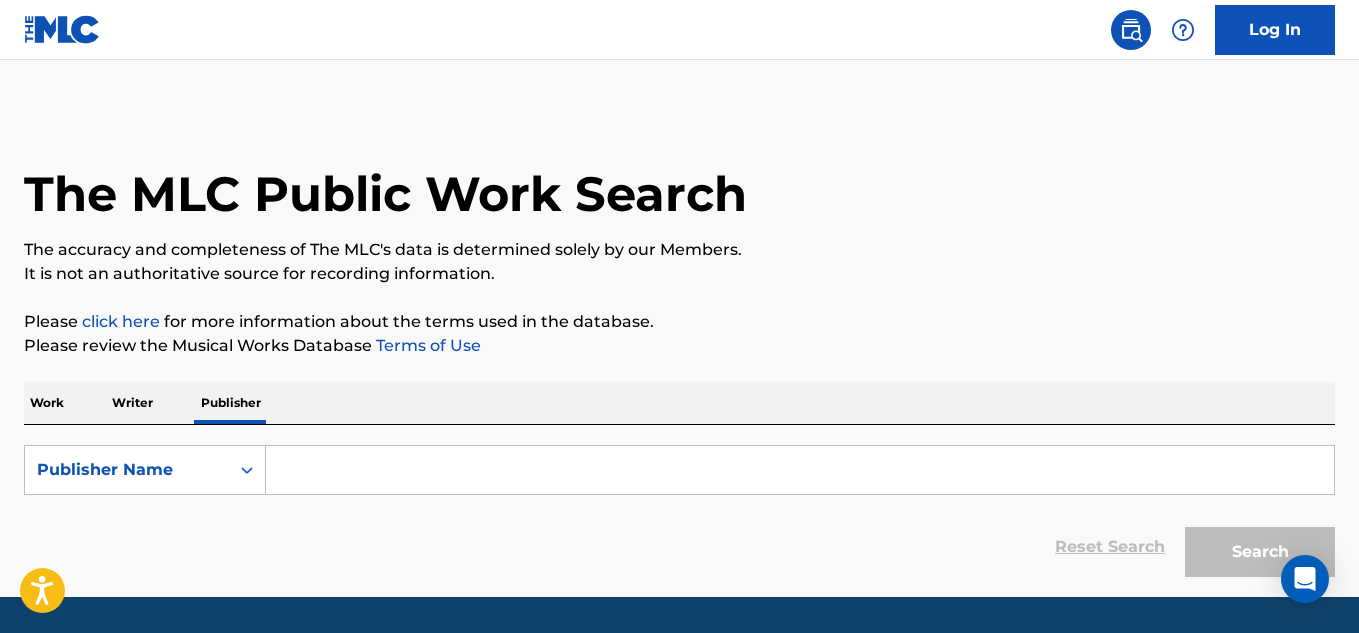 click at bounding box center [800, 470] 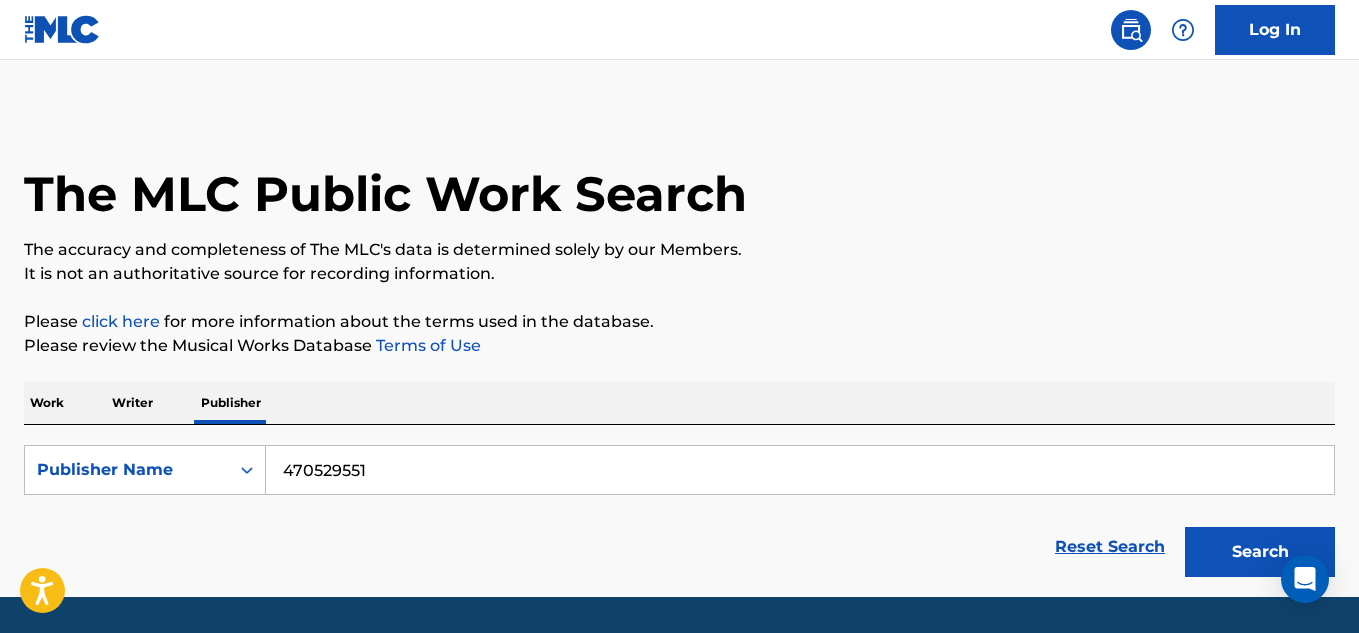 type on "470529551" 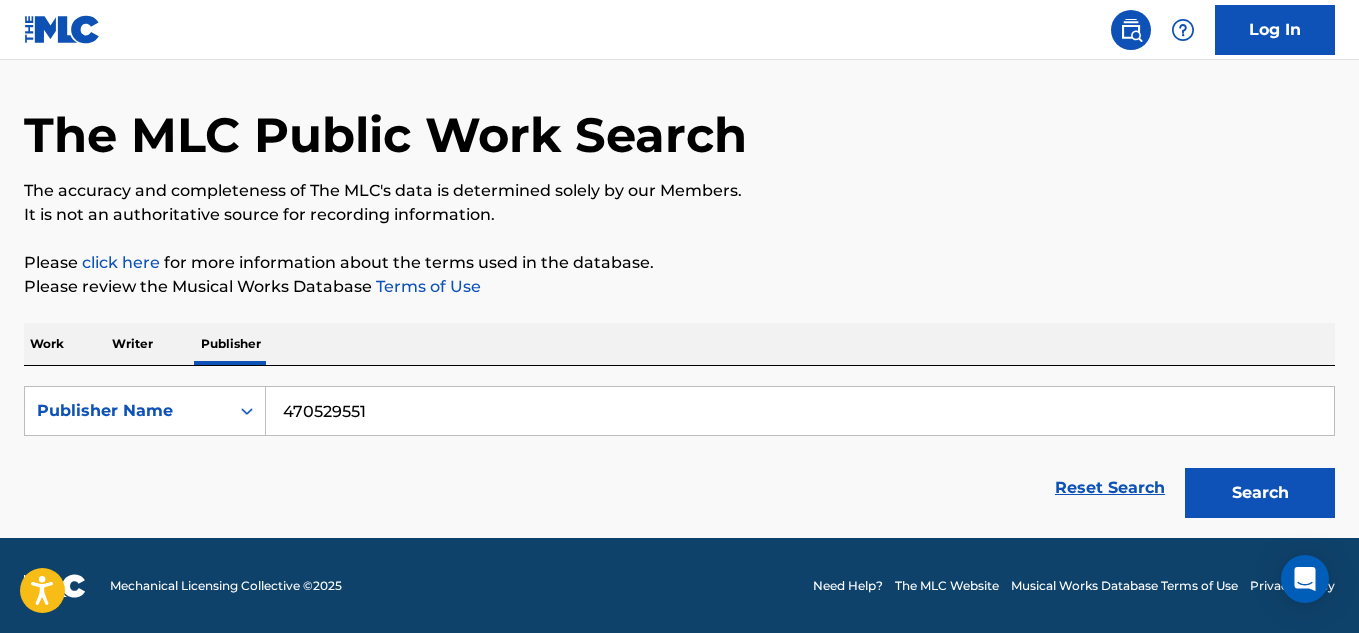 scroll, scrollTop: 60, scrollLeft: 0, axis: vertical 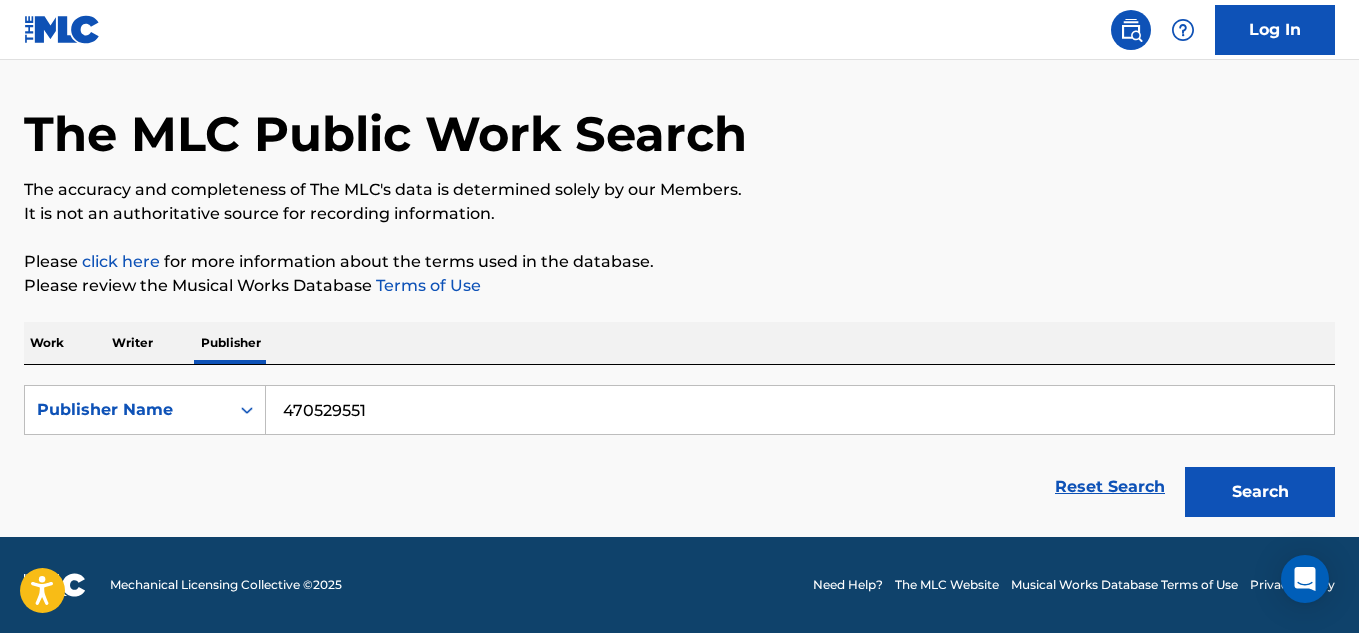 click on "Work" at bounding box center [47, 343] 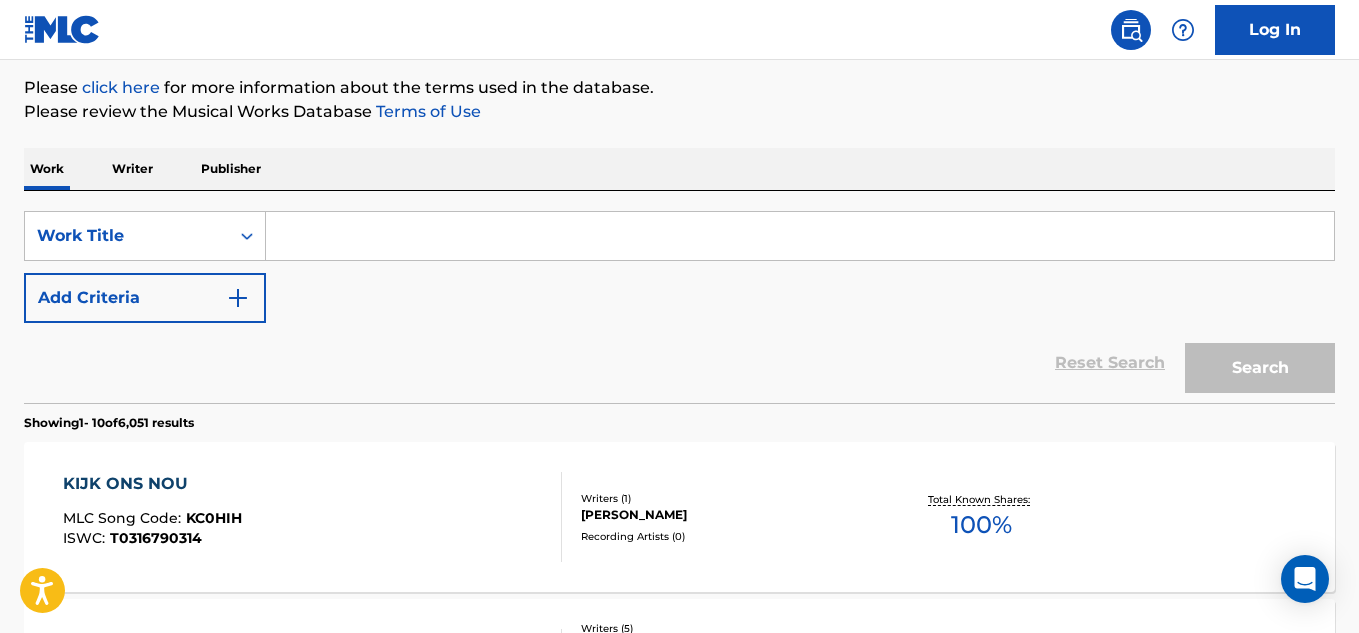 scroll, scrollTop: 66, scrollLeft: 0, axis: vertical 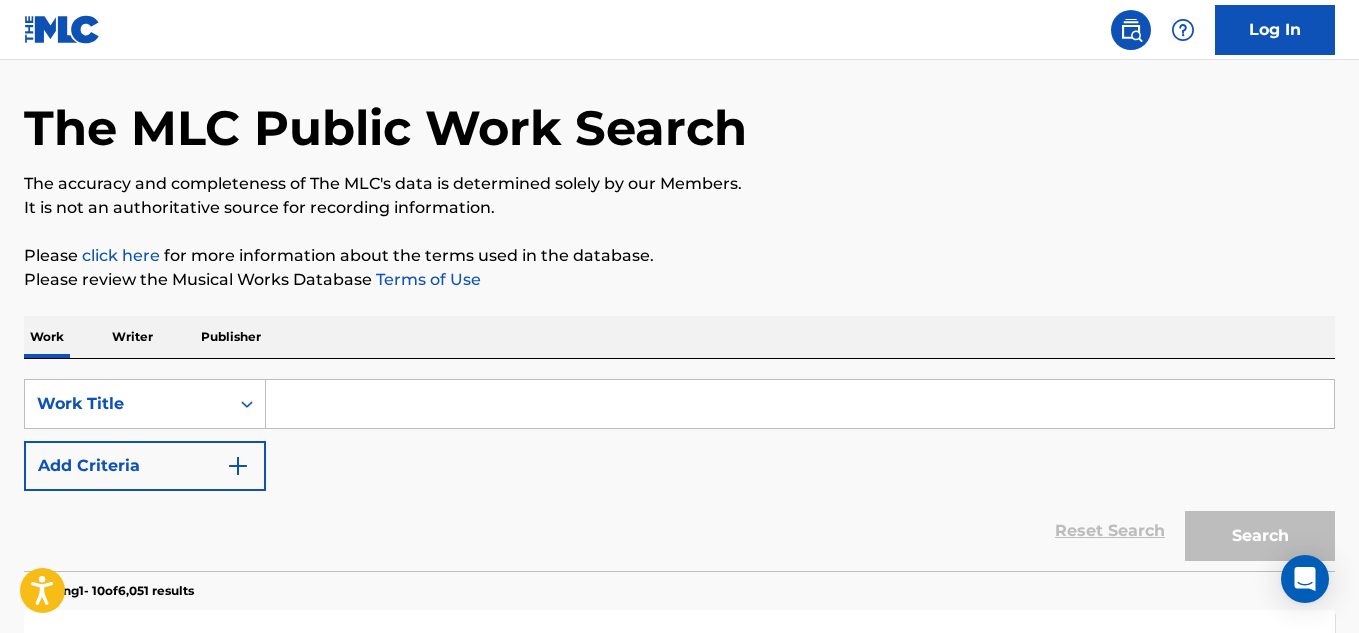 click at bounding box center (238, 466) 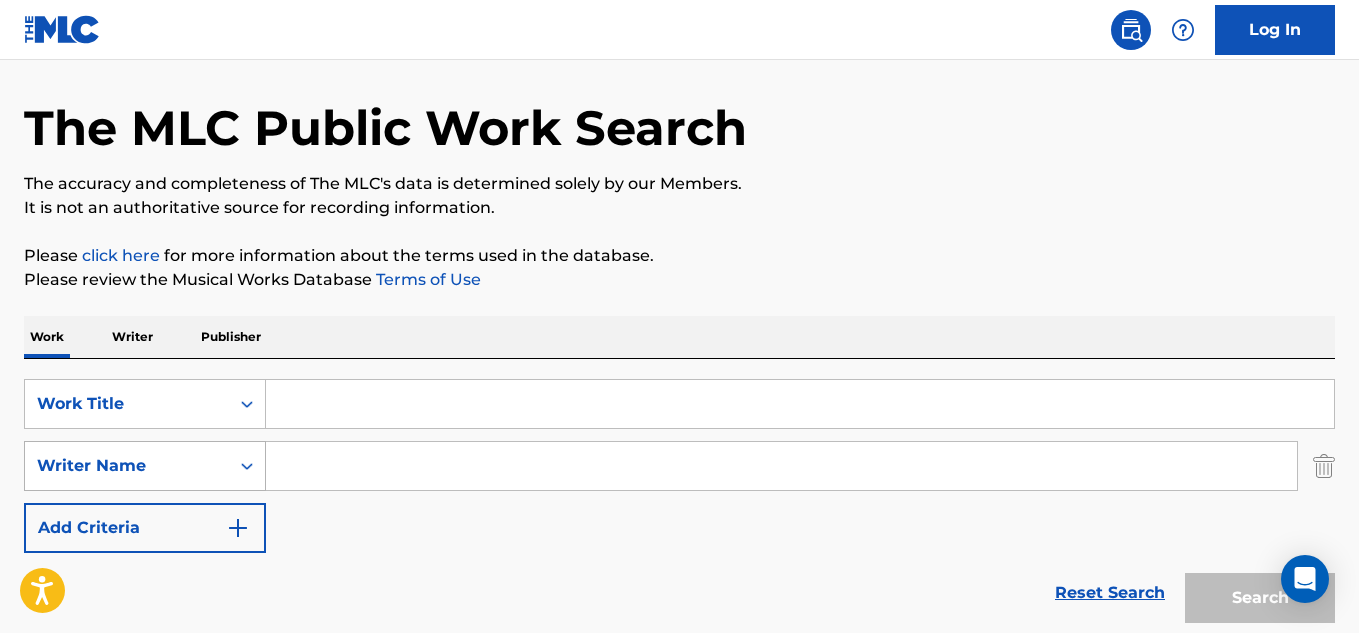 click 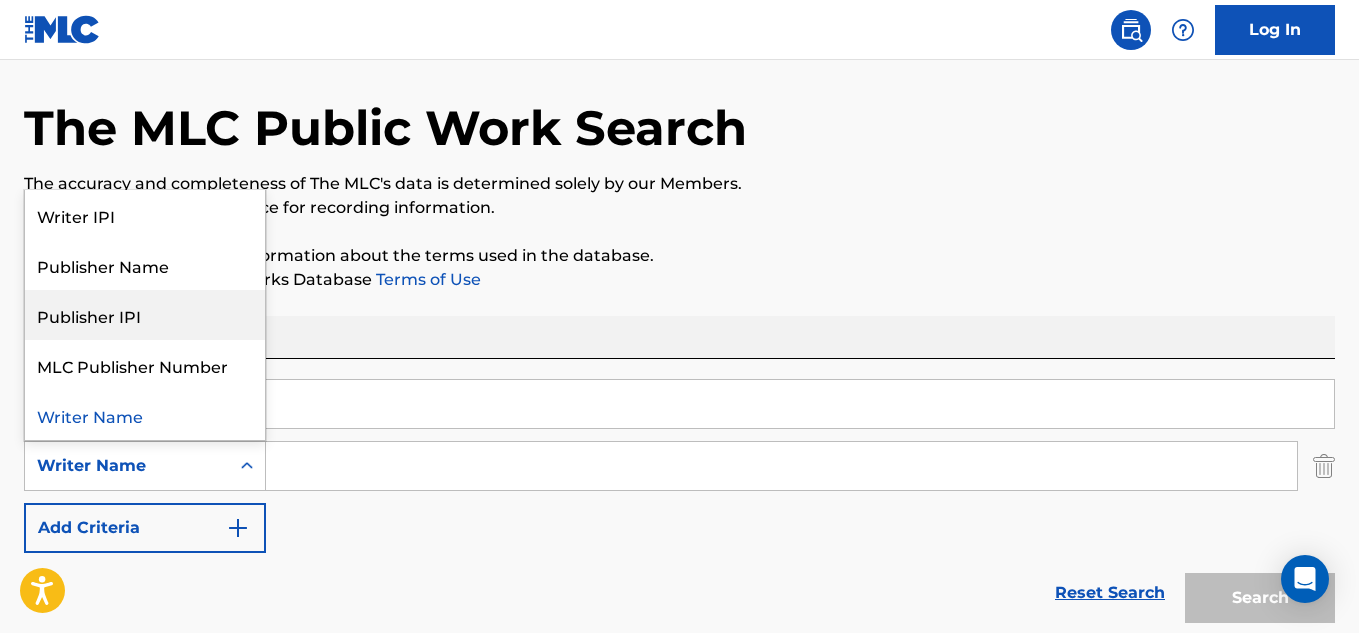 click on "Publisher IPI" at bounding box center [145, 315] 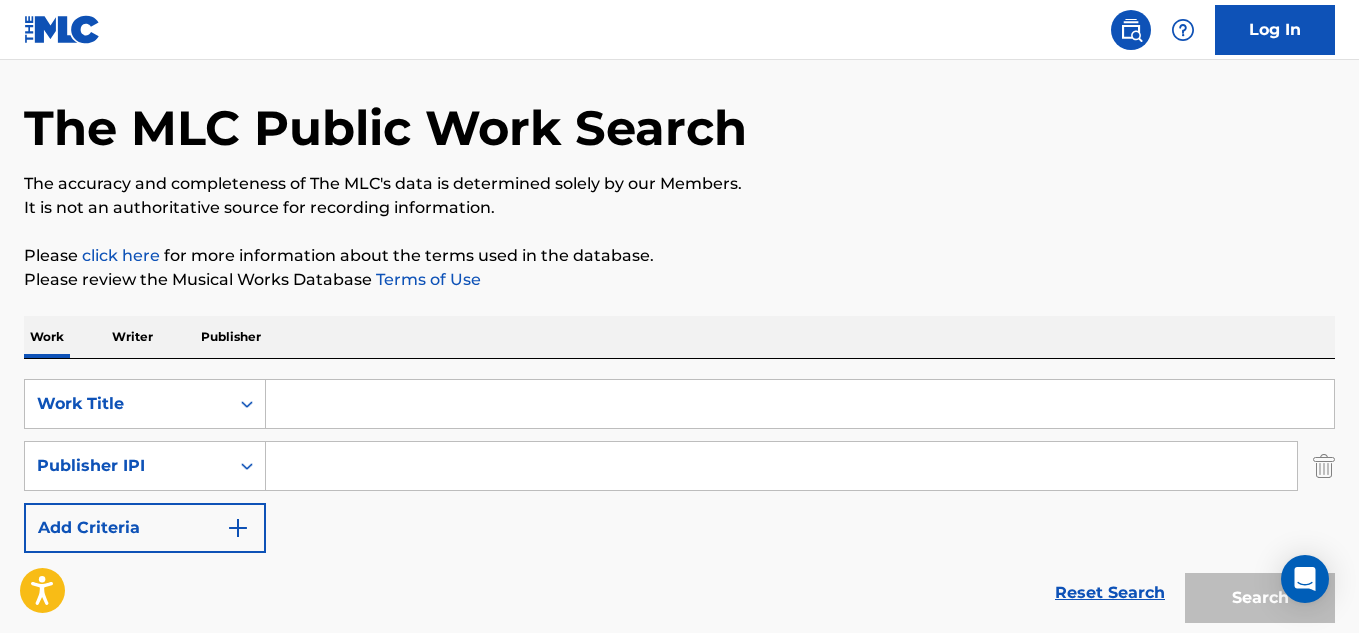 click at bounding box center (781, 466) 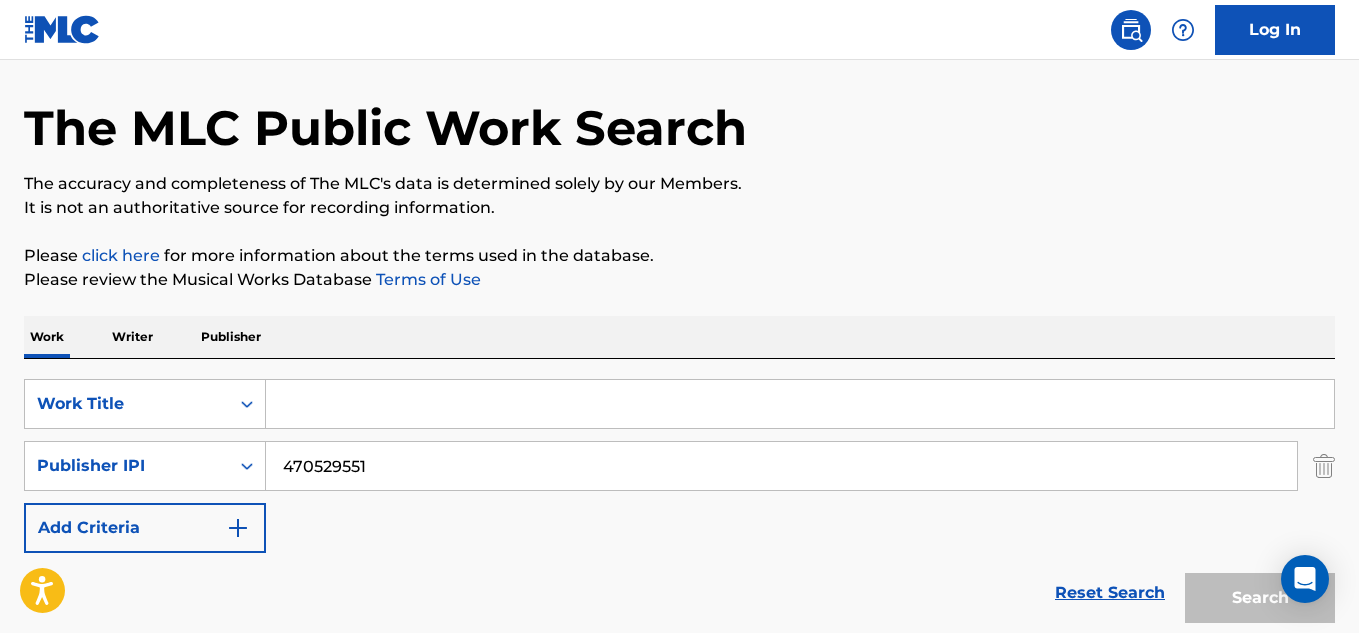 type on "470529551" 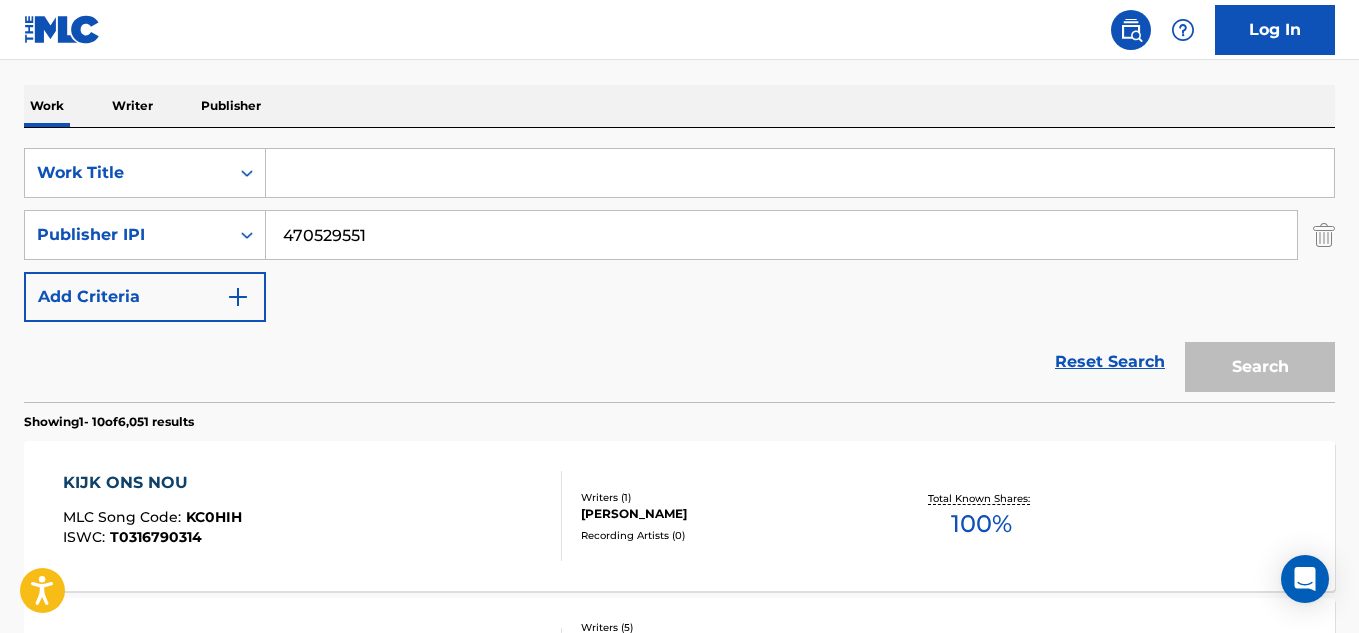 scroll, scrollTop: 298, scrollLeft: 0, axis: vertical 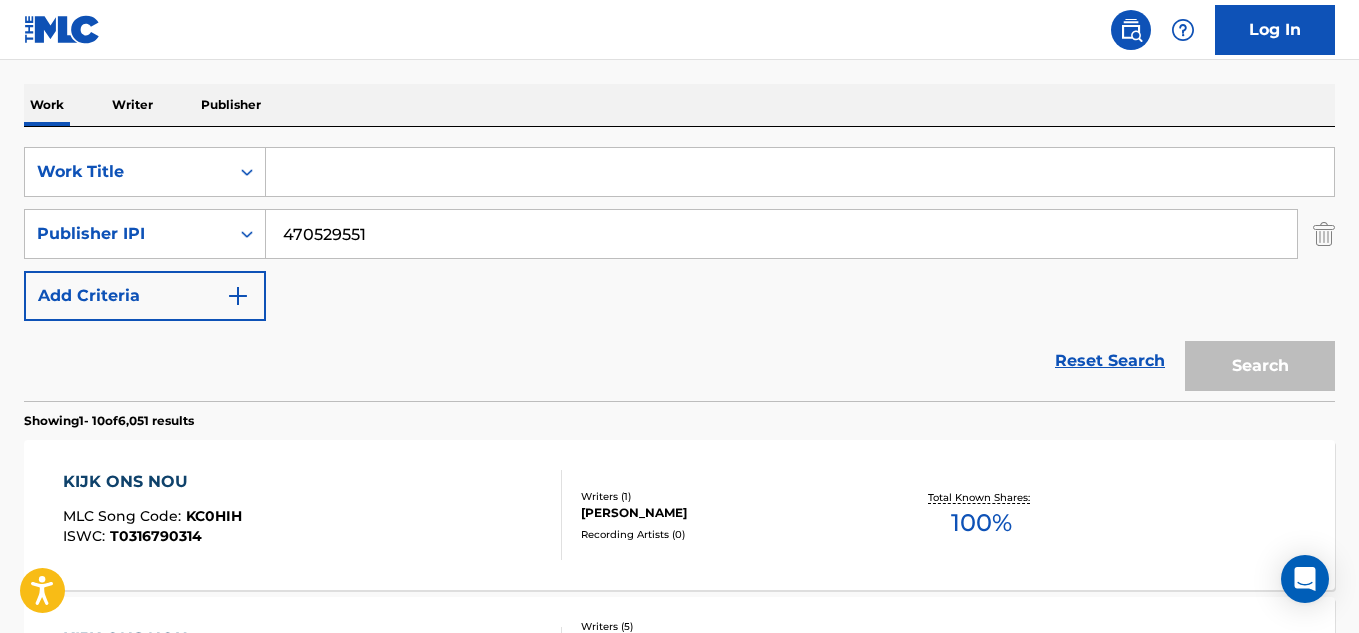 click on "Reset Search" at bounding box center (1110, 361) 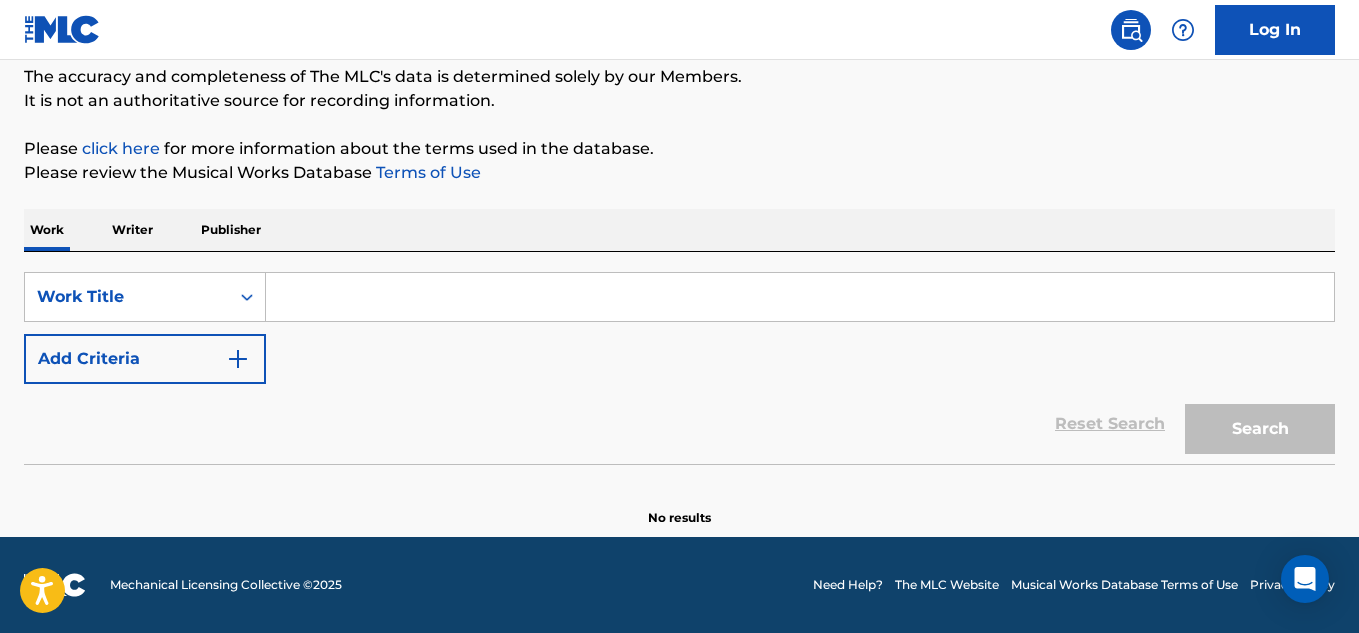 scroll, scrollTop: 173, scrollLeft: 0, axis: vertical 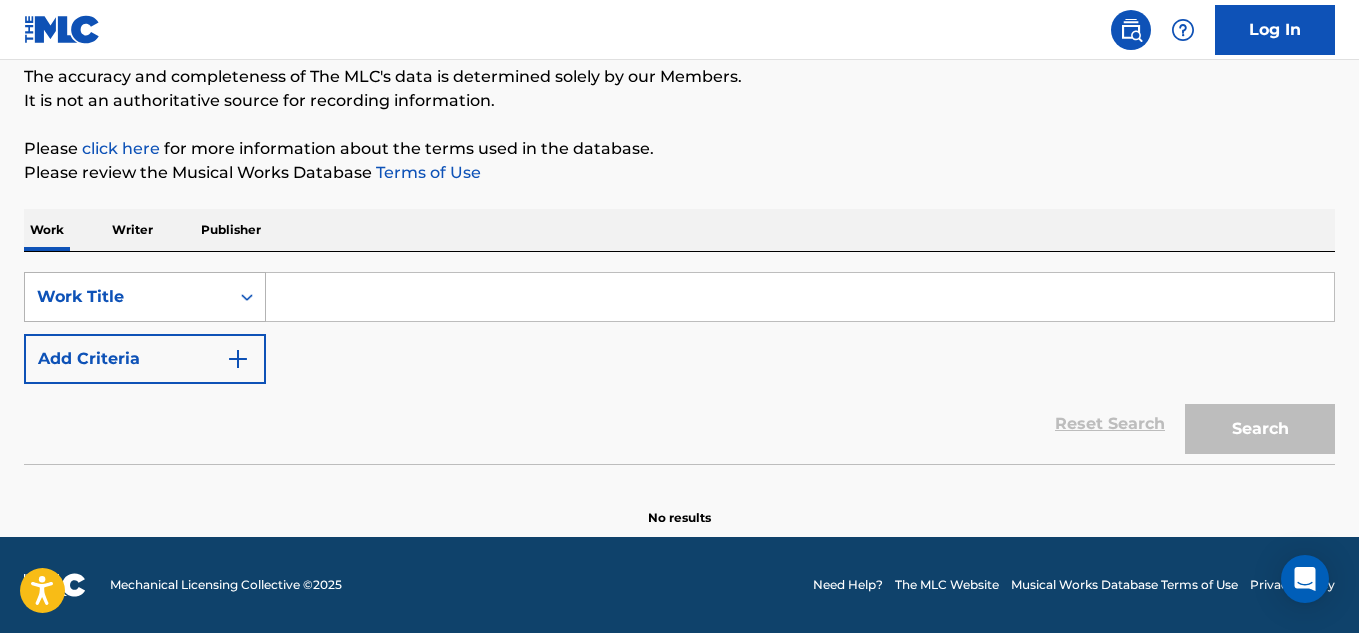 click 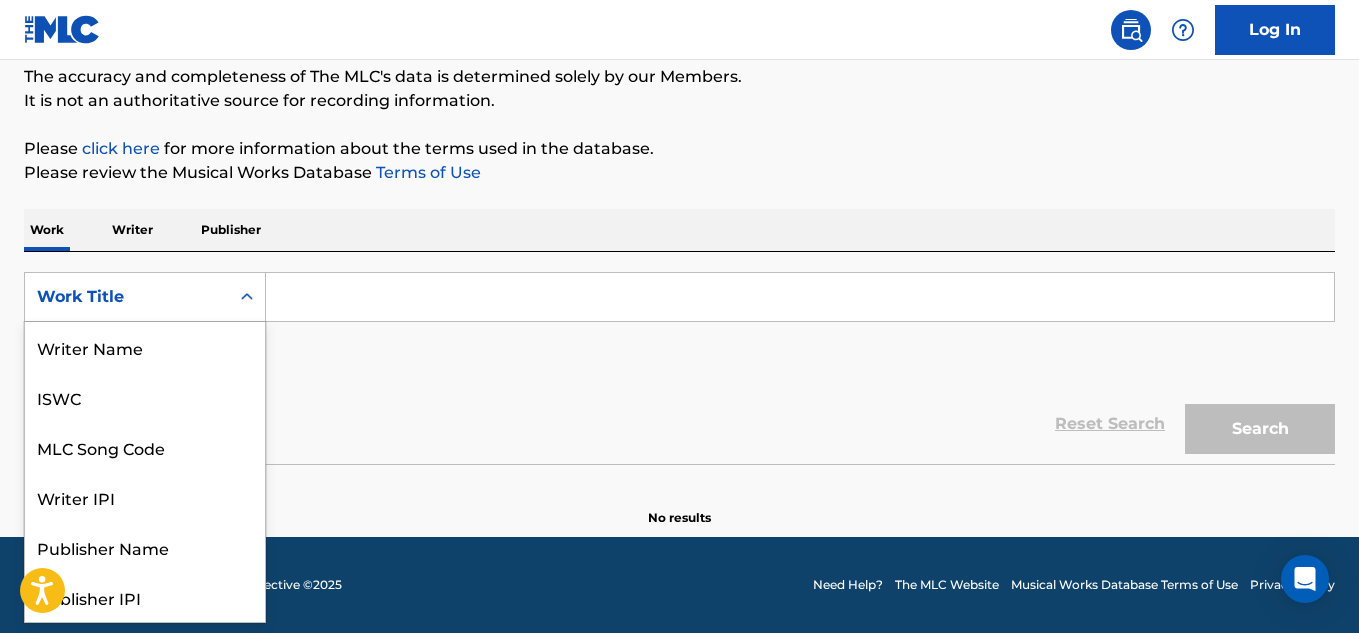 scroll, scrollTop: 100, scrollLeft: 0, axis: vertical 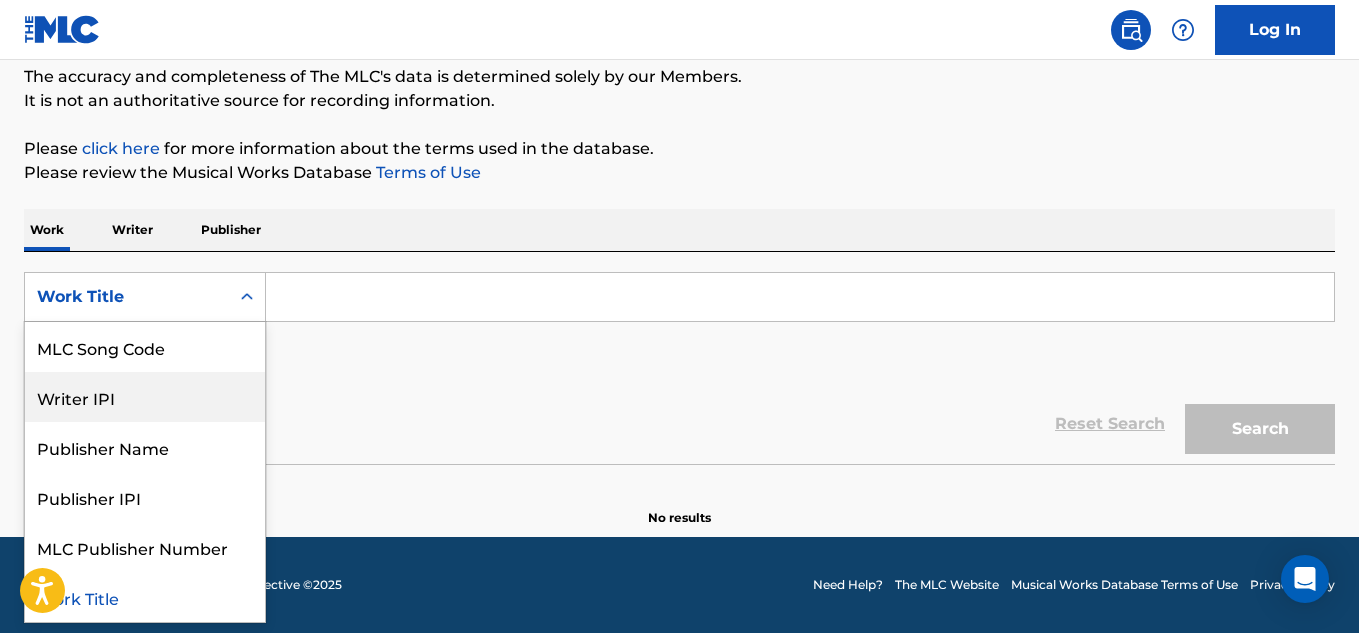 click on "Writer IPI" at bounding box center [145, 397] 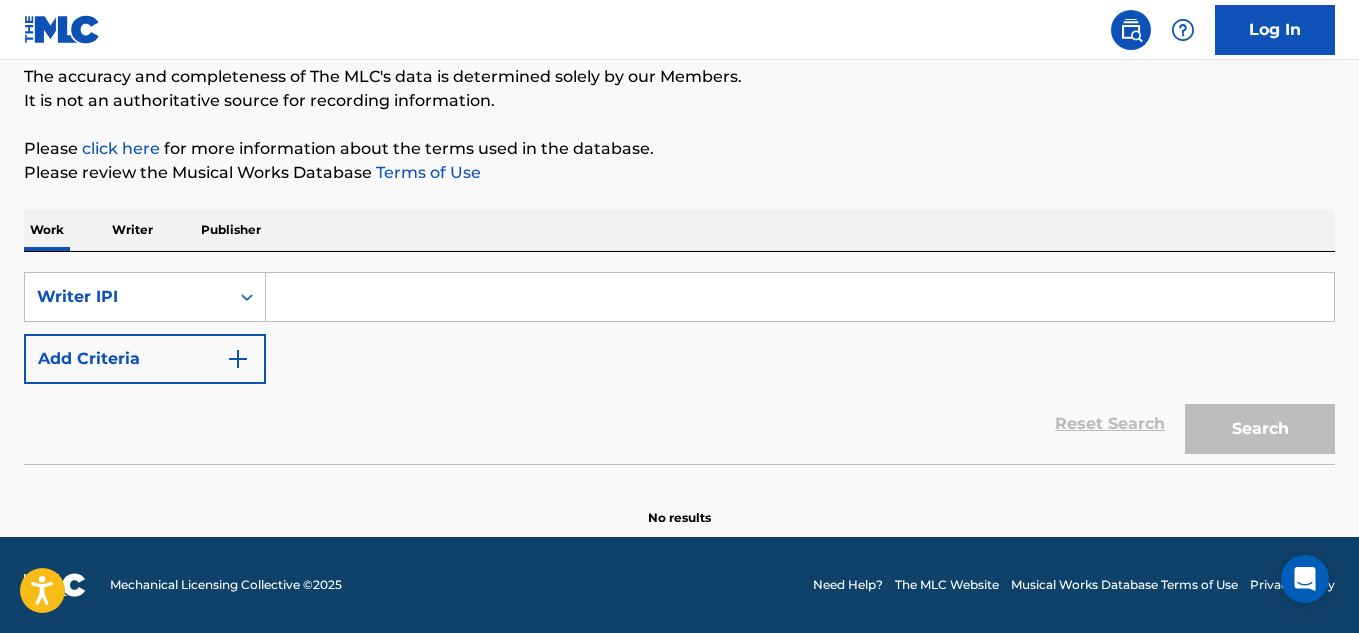 click at bounding box center [800, 297] 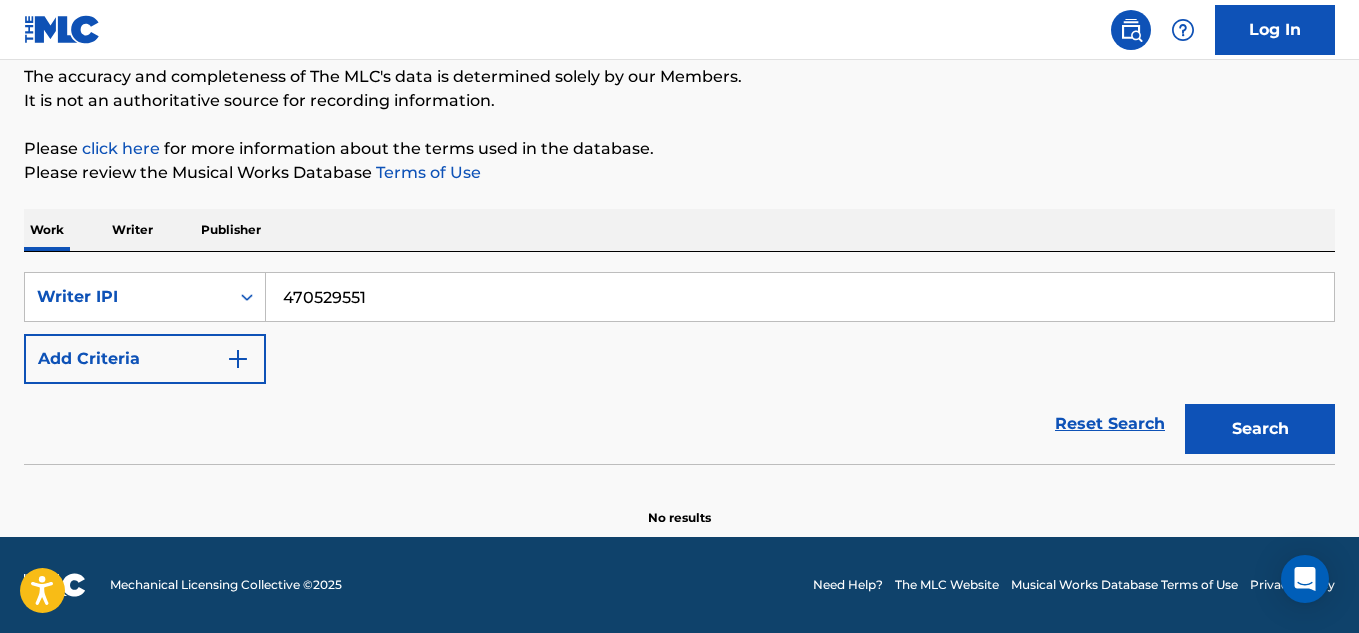 type on "470529551" 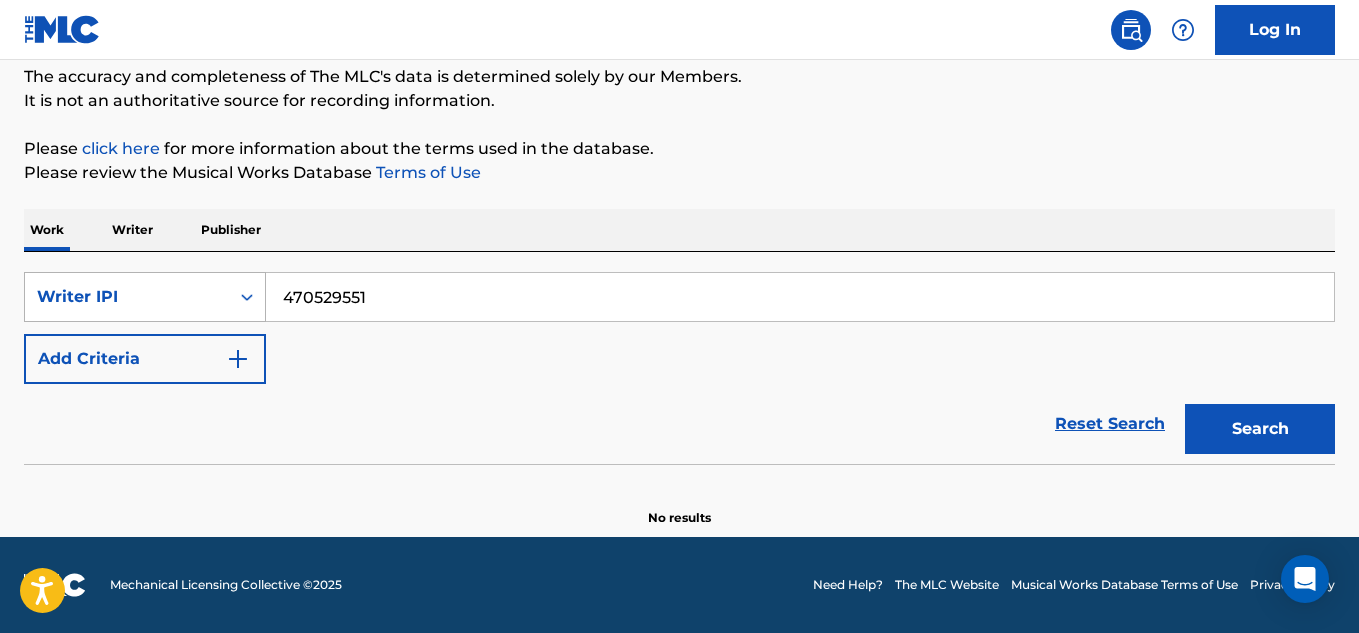 drag, startPoint x: 397, startPoint y: 300, endPoint x: 231, endPoint y: 305, distance: 166.07529 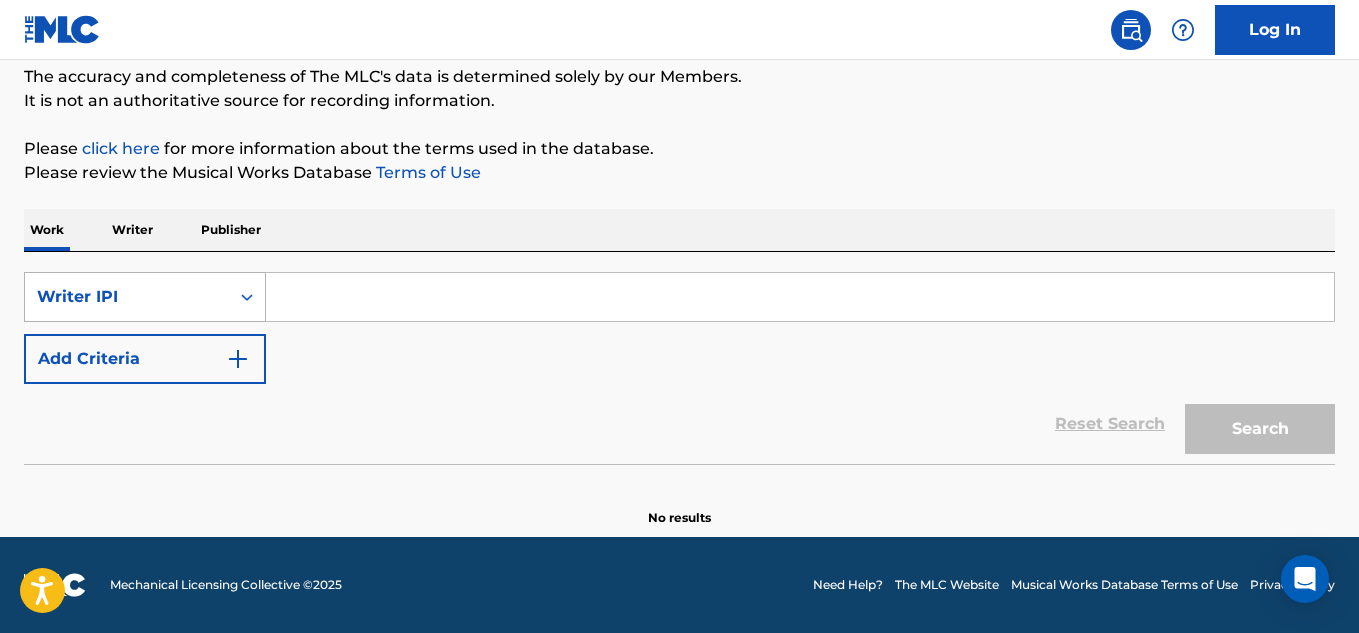 type 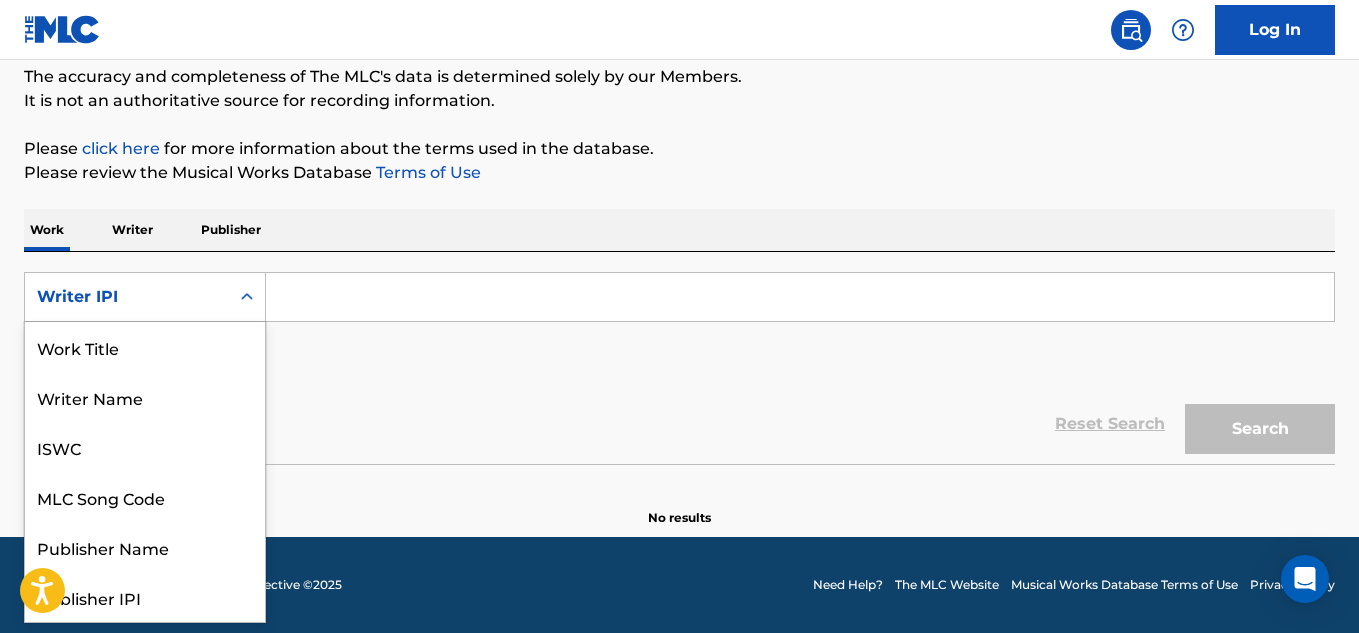 click at bounding box center [247, 297] 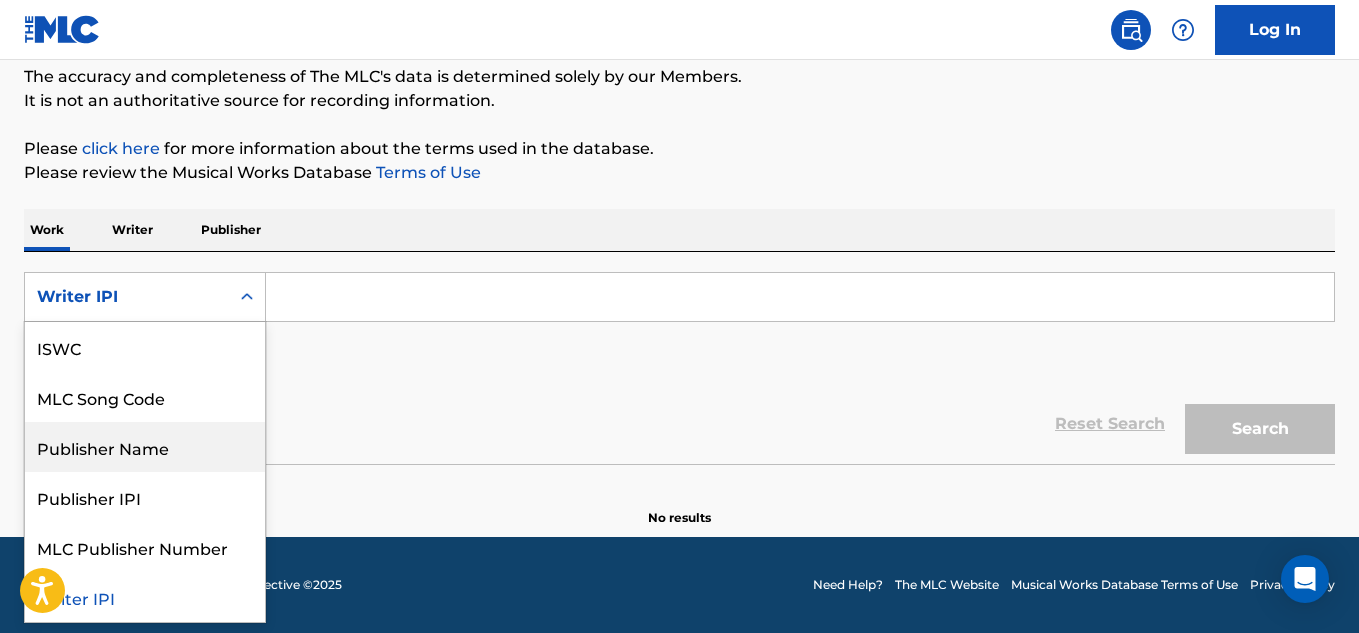 click on "Publisher Name" at bounding box center (145, 447) 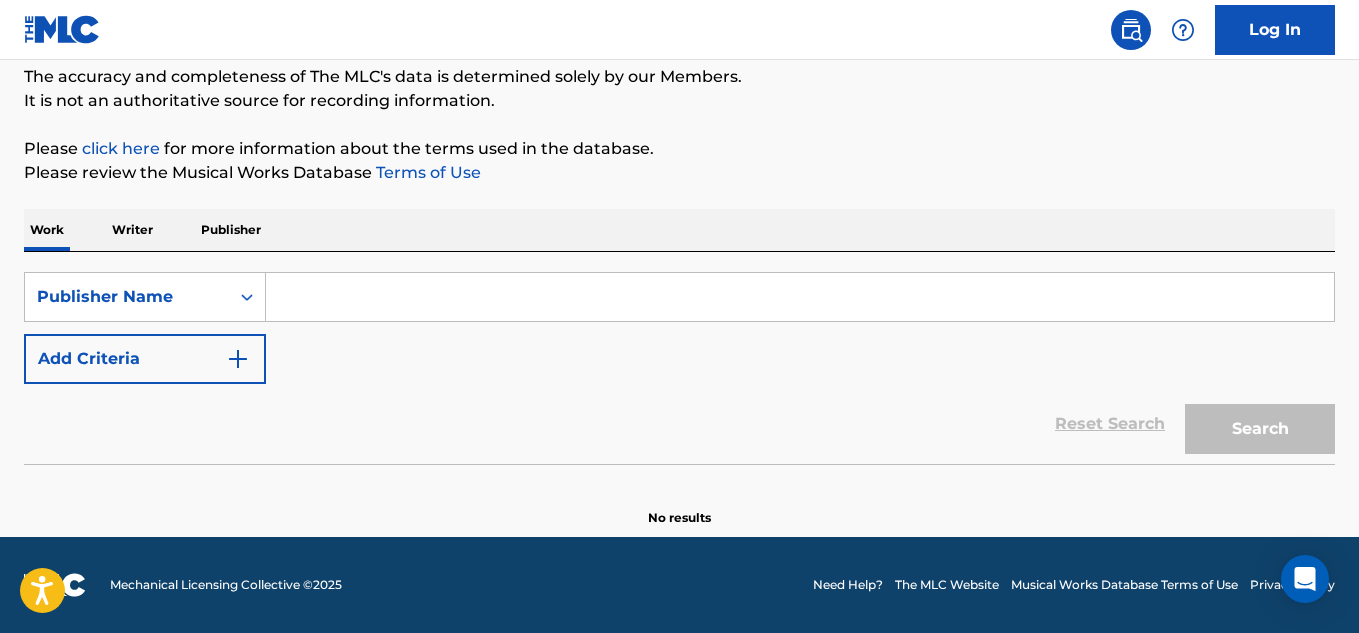 click at bounding box center [800, 297] 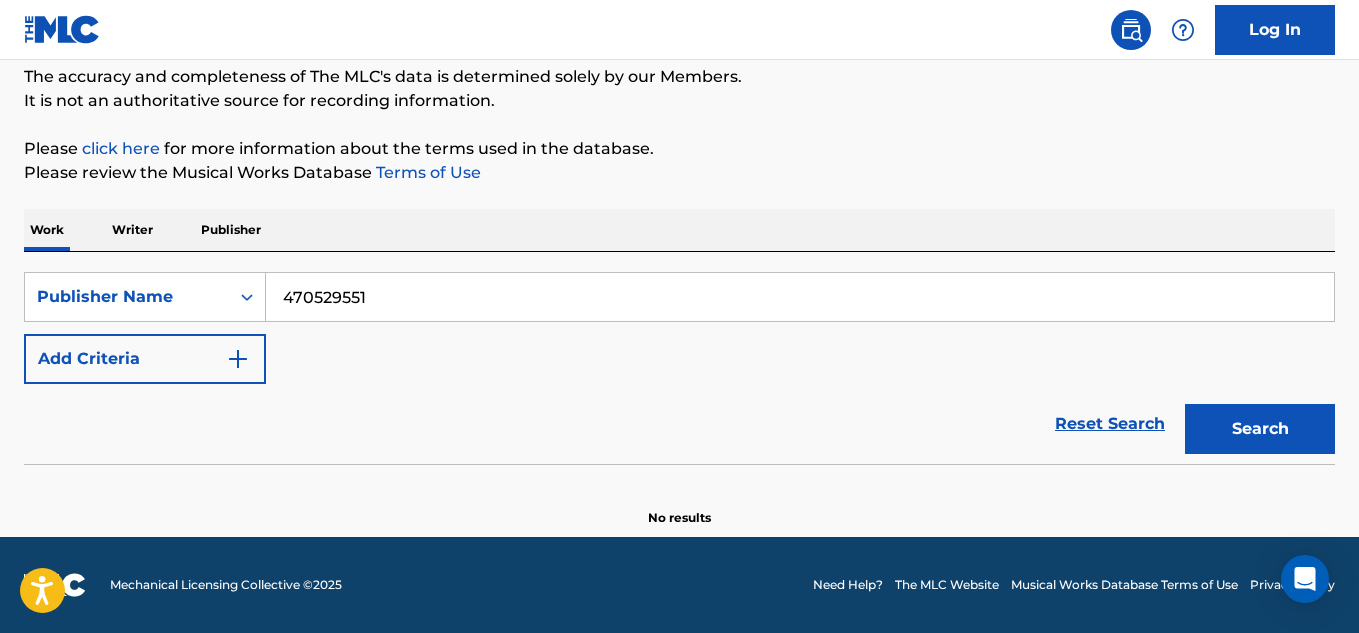 type on "470529551" 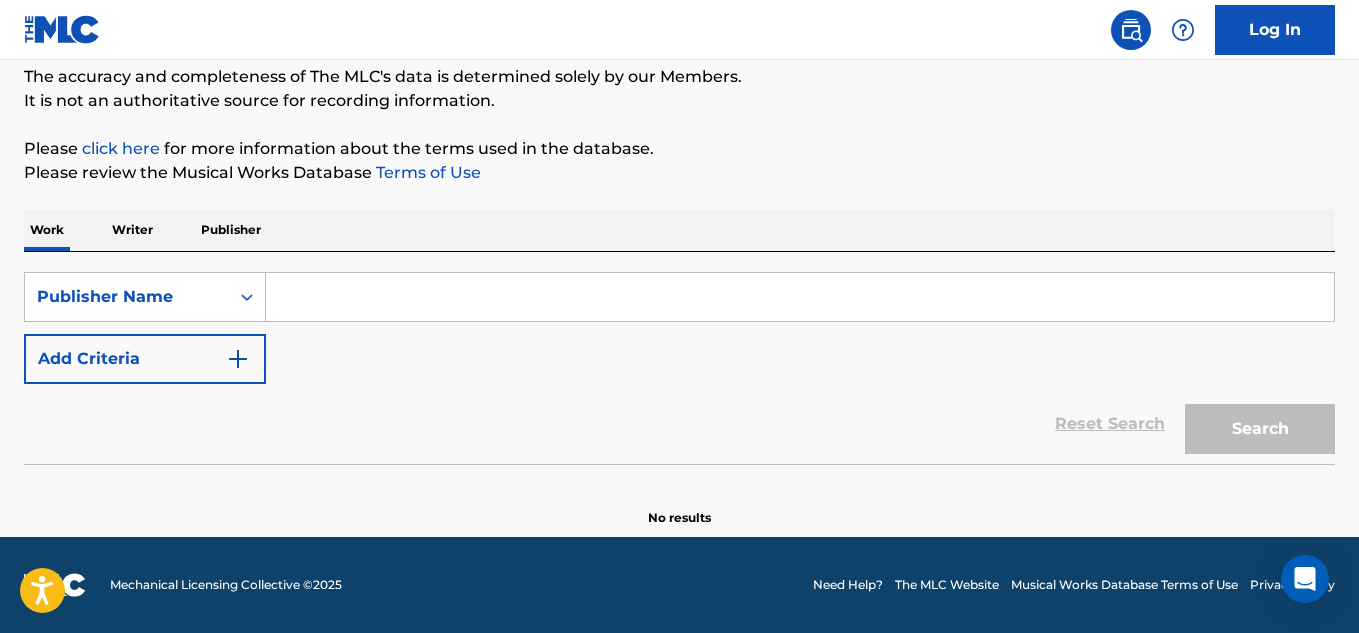 paste on "53428783" 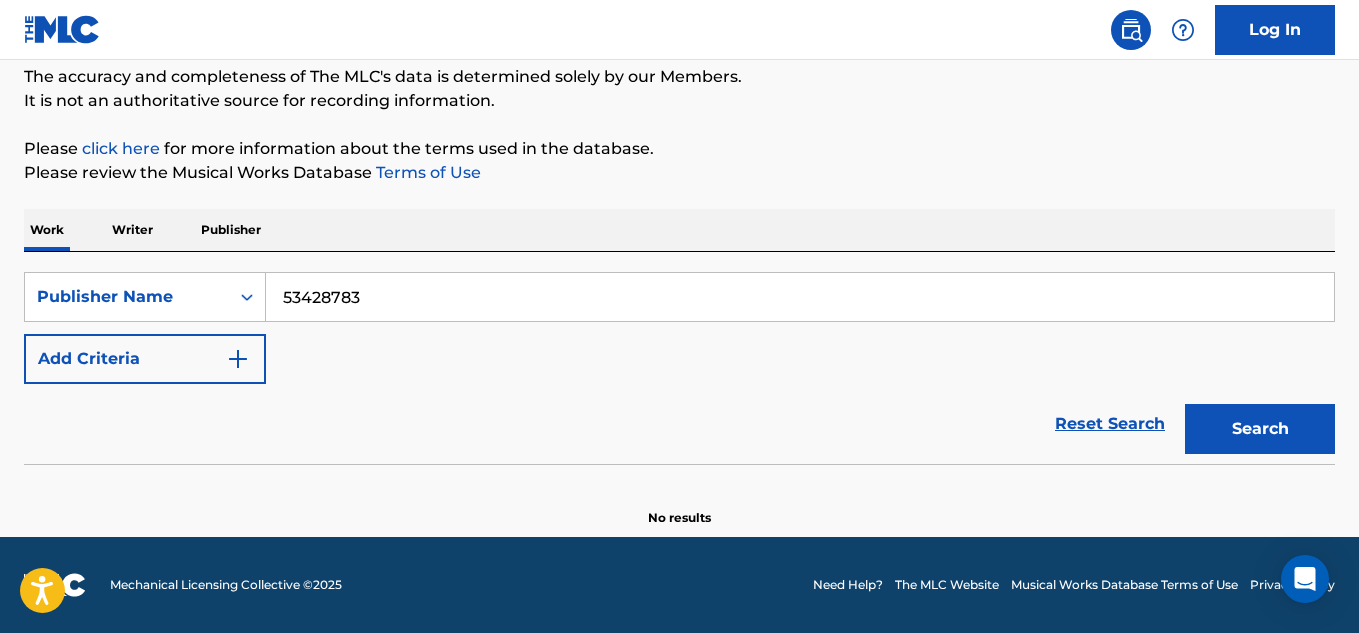type on "53428783" 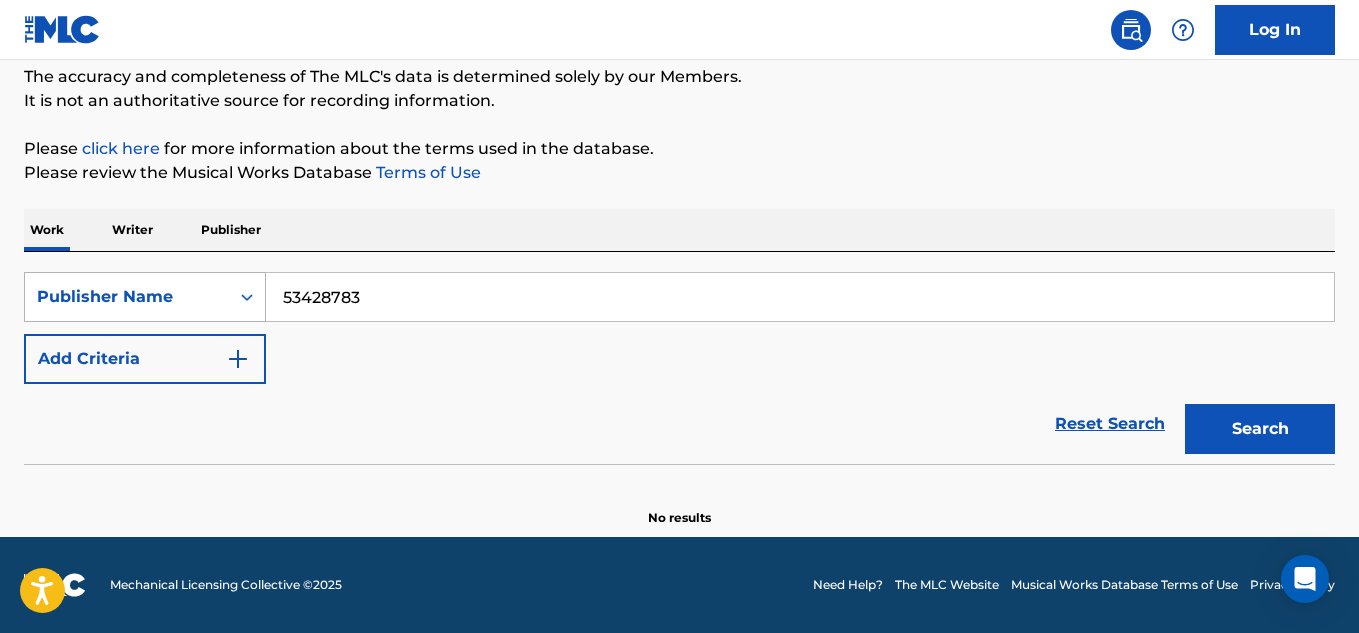 click on "Publisher Name" at bounding box center [127, 297] 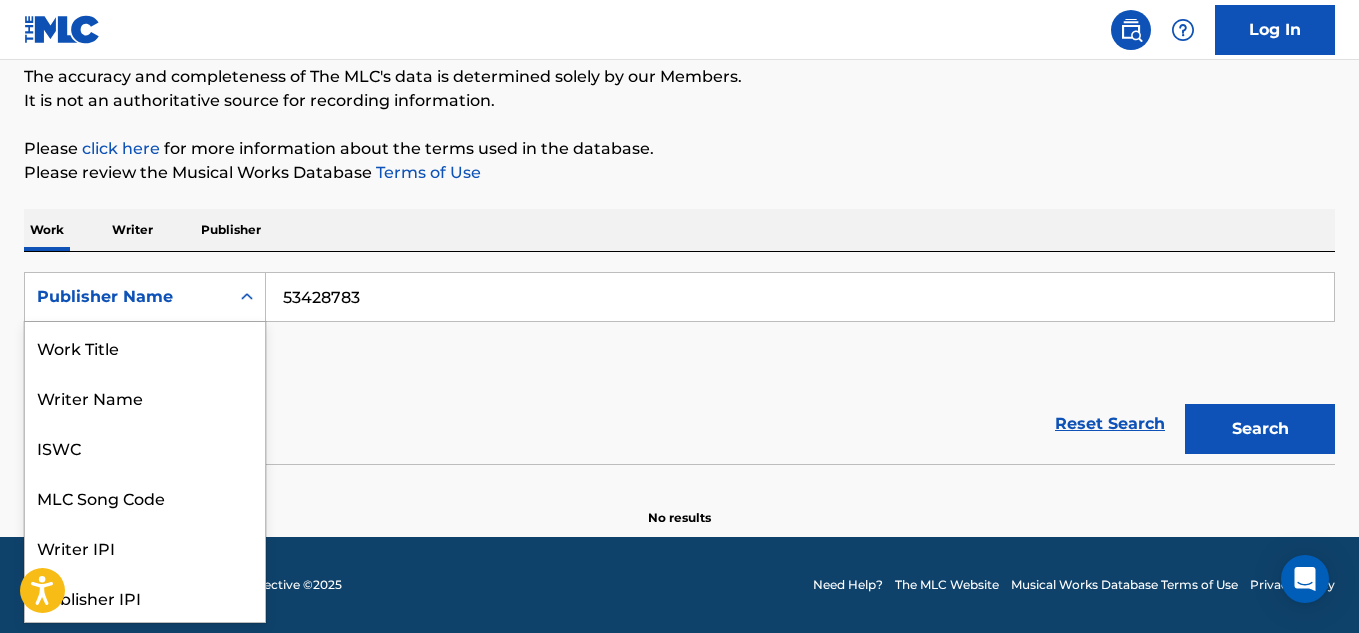 scroll, scrollTop: 100, scrollLeft: 0, axis: vertical 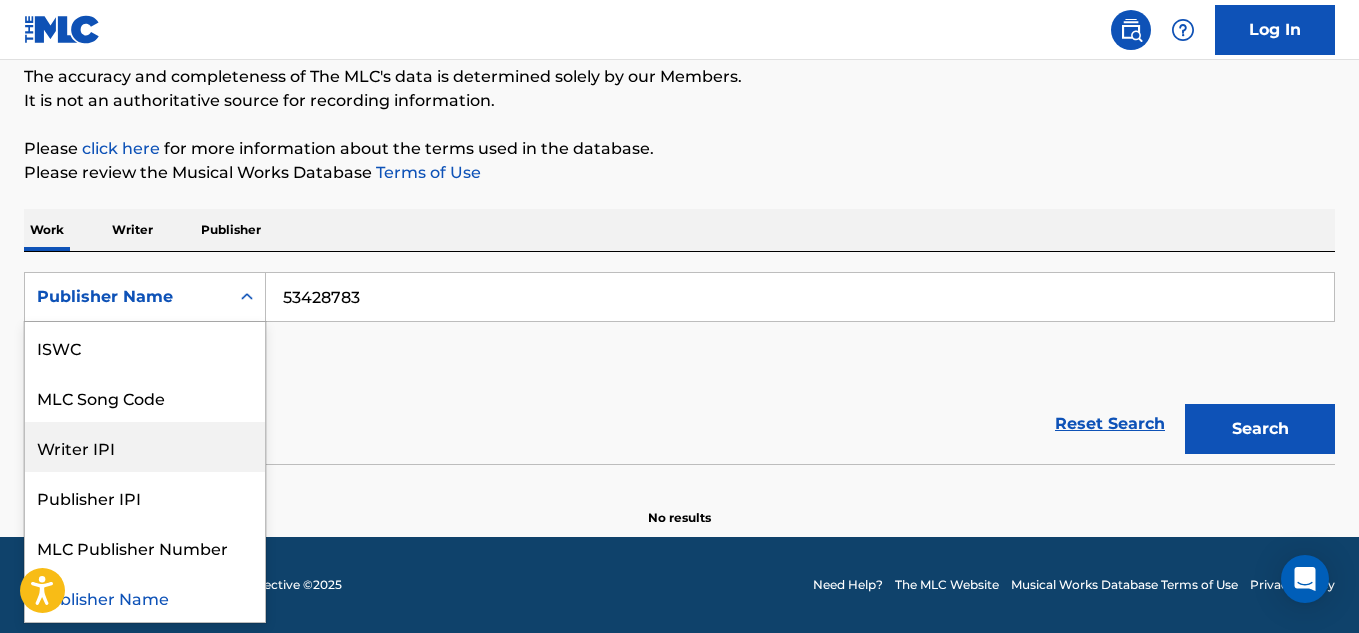 click on "Writer IPI" at bounding box center (145, 447) 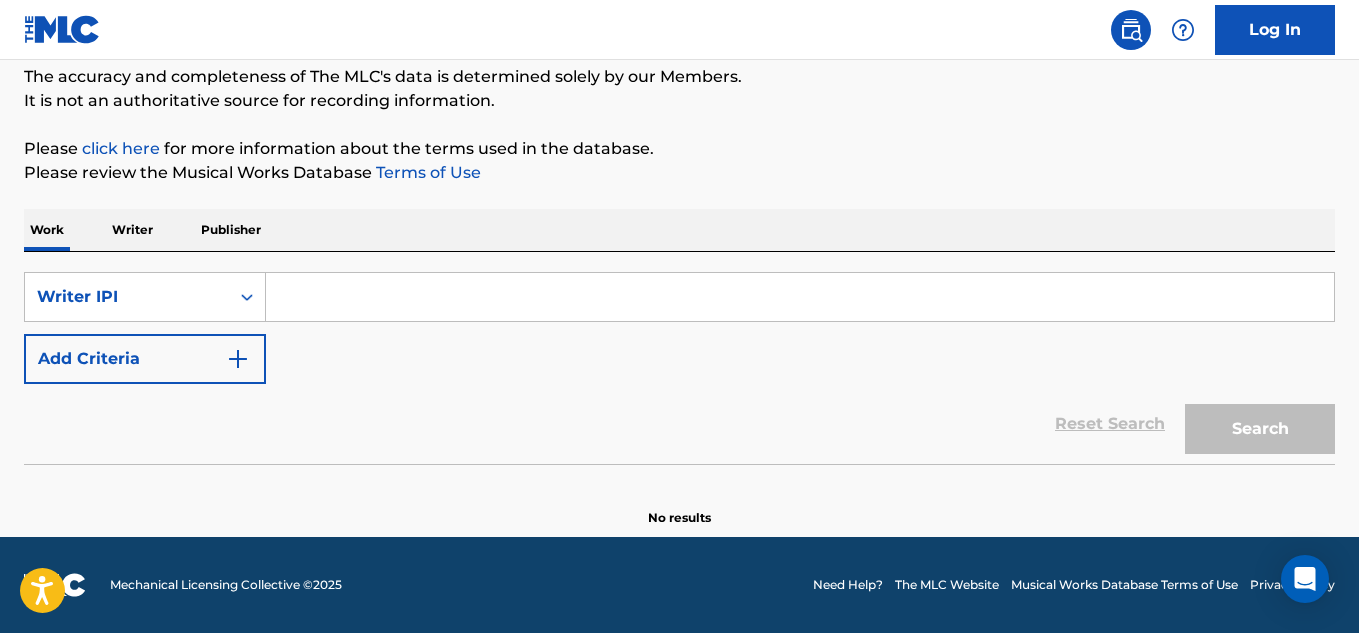 click at bounding box center (800, 297) 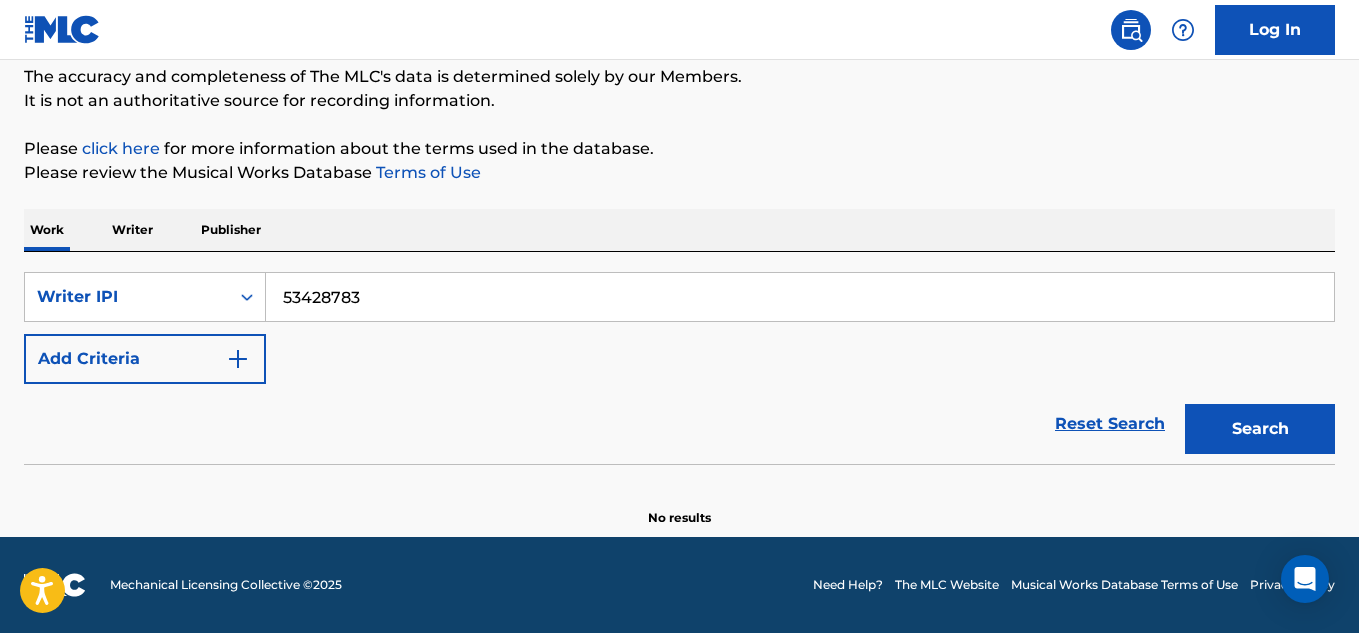 type on "53428783" 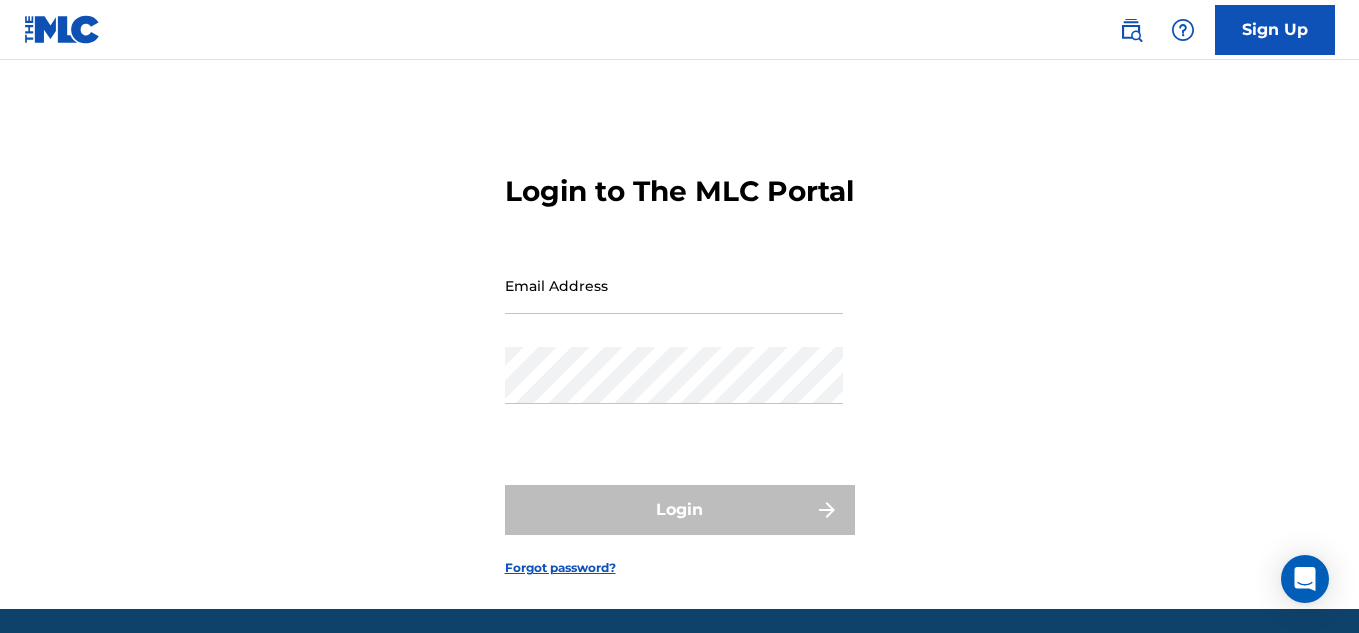 scroll, scrollTop: 0, scrollLeft: 0, axis: both 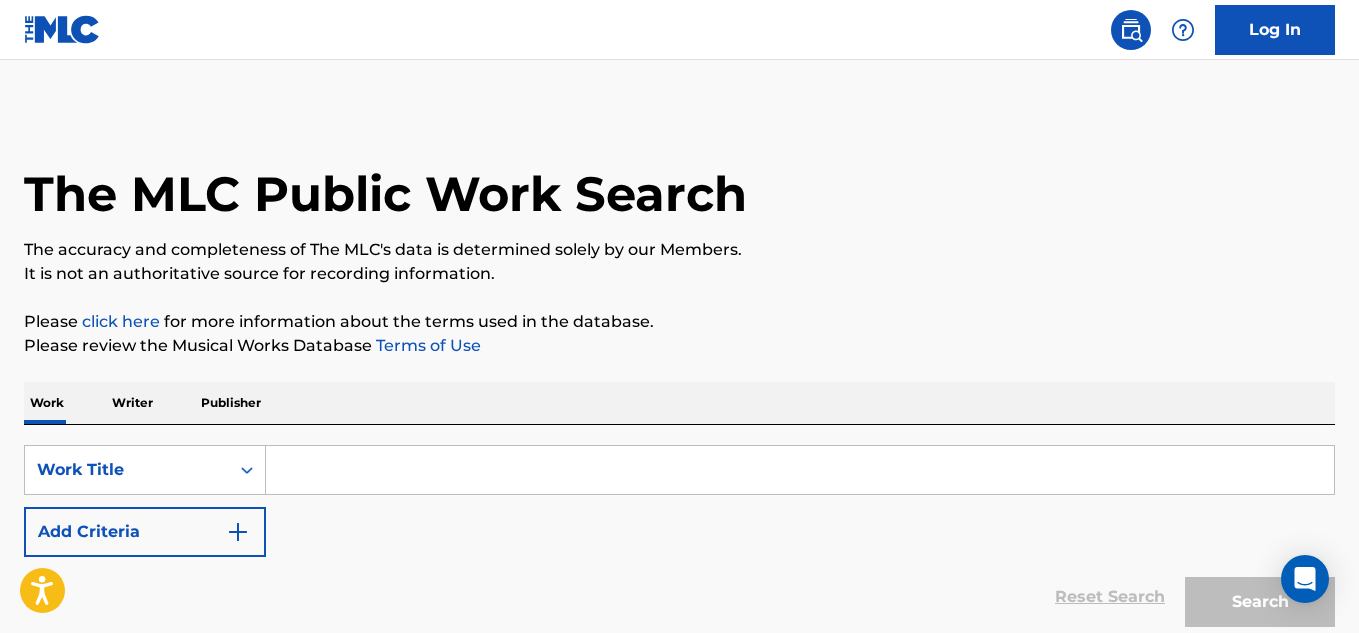 click at bounding box center (800, 470) 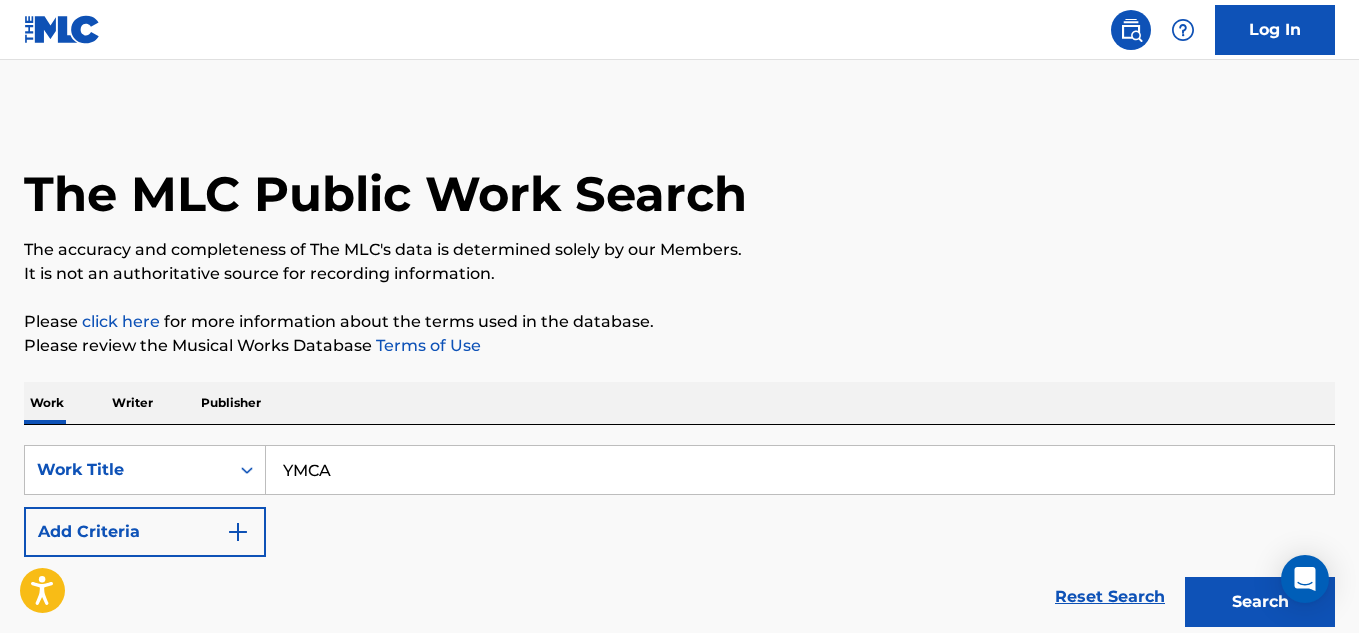 click on "Search" at bounding box center (1260, 602) 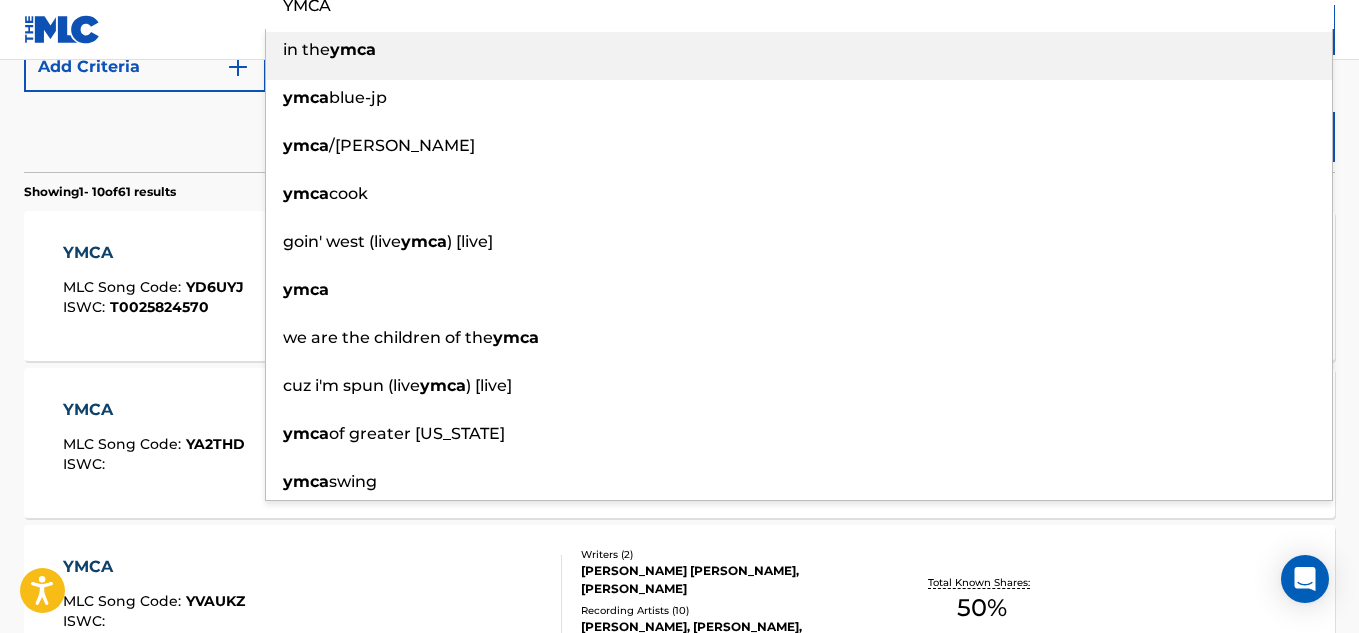 scroll, scrollTop: 467, scrollLeft: 0, axis: vertical 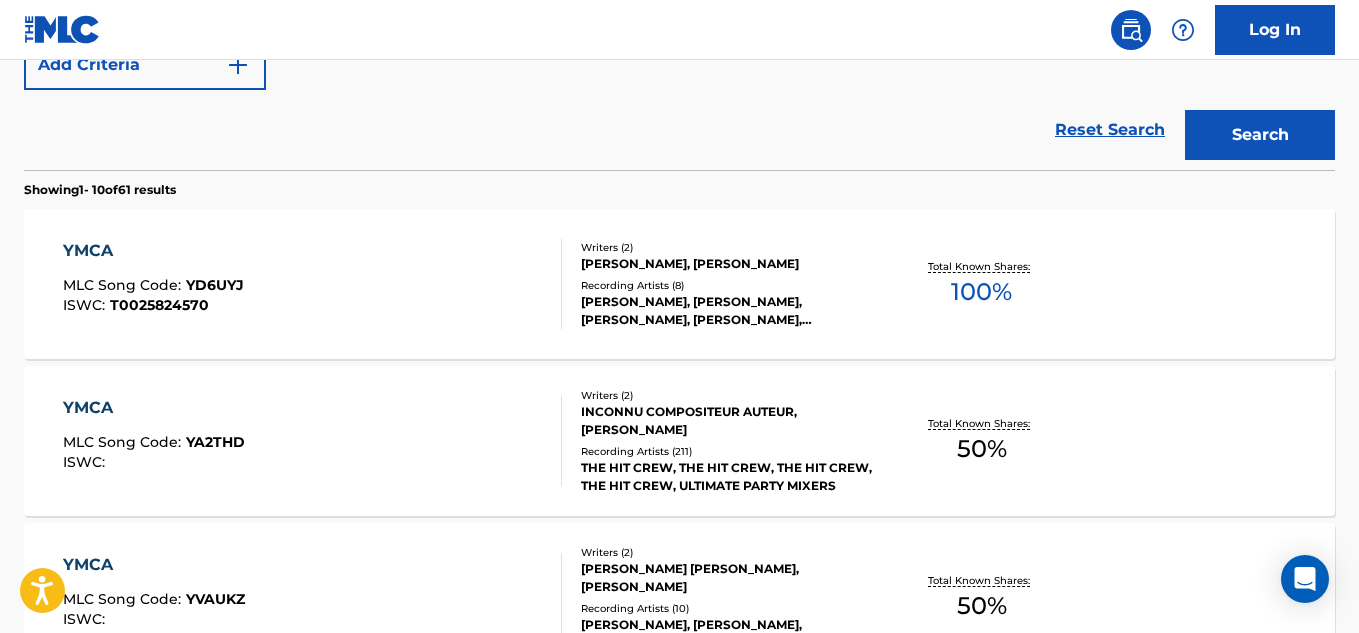 click on "The MLC Public Work Search The accuracy and completeness of The MLC's data is determined solely by our Members. It is not an authoritative source for recording information. Please   click here   for more information about the terms used in the database. Please review the Musical Works Database   Terms of Use Work Writer Publisher SearchWithCriteriacb7c9ad0-e240-402b-b30d-7314b9fc58f0 Work Title YMCA Add Criteria Reset Search Search Showing  1  -   10  of  61   results   YMCA MLC Song Code : YD6UYJ ISWC : T0025824570 Writers ( 2 ) ODED PERAH, AMIR LEV Recording Artists ( 8 ) AMIR LEV, AMIR LEV, AMIR LEV, AMIR LEV, AMIR LEV Total Known Shares: 100 % YMCA MLC Song Code : YA2THD ISWC : Writers ( 2 ) INCONNU COMPOSITEUR AUTEUR, STEPHEN WENER Recording Artists ( 211 ) THE HIT CREW, THE HIT CREW, THE HIT CREW, THE HIT CREW, ULTIMATE PARTY MIXERS Total Known Shares: 50 % YMCA MLC Song Code : YVAUKZ ISWC : Writers ( 2 ) WAYNE ROBERT BELL, GARY VERBERNE Recording Artists ( 10 ) Total Known Shares: 50 % YMCA : Y1428F :" at bounding box center [679, 759] 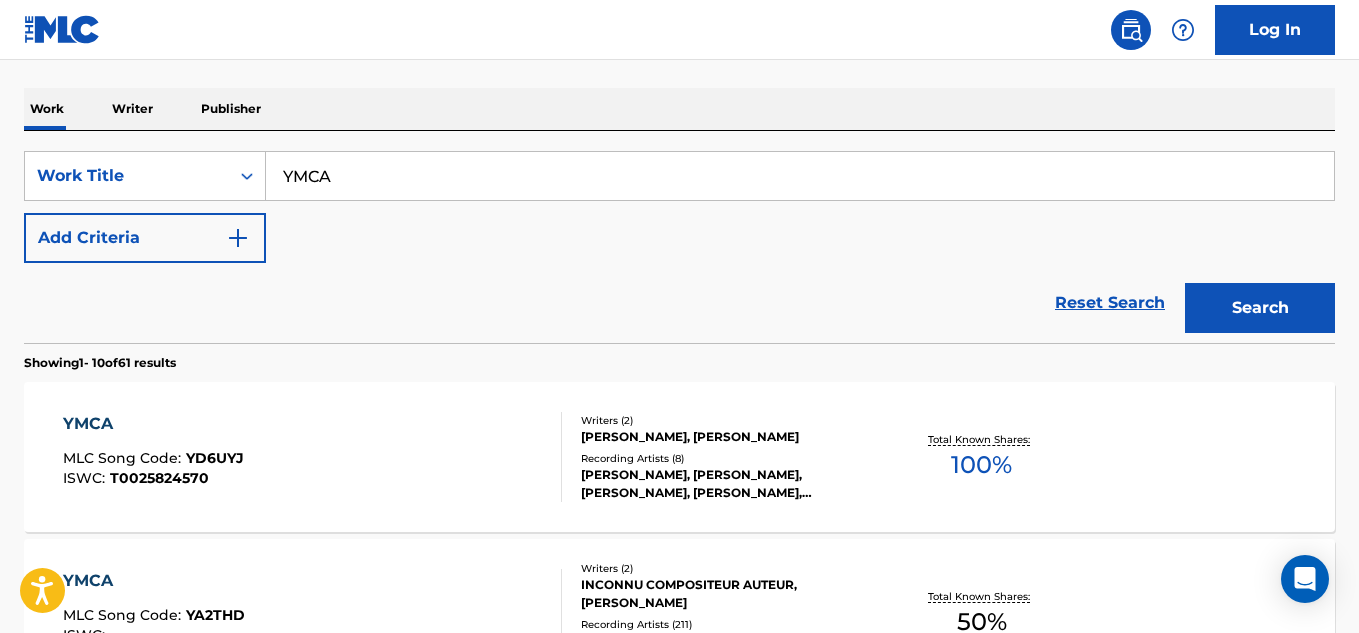 scroll, scrollTop: 288, scrollLeft: 0, axis: vertical 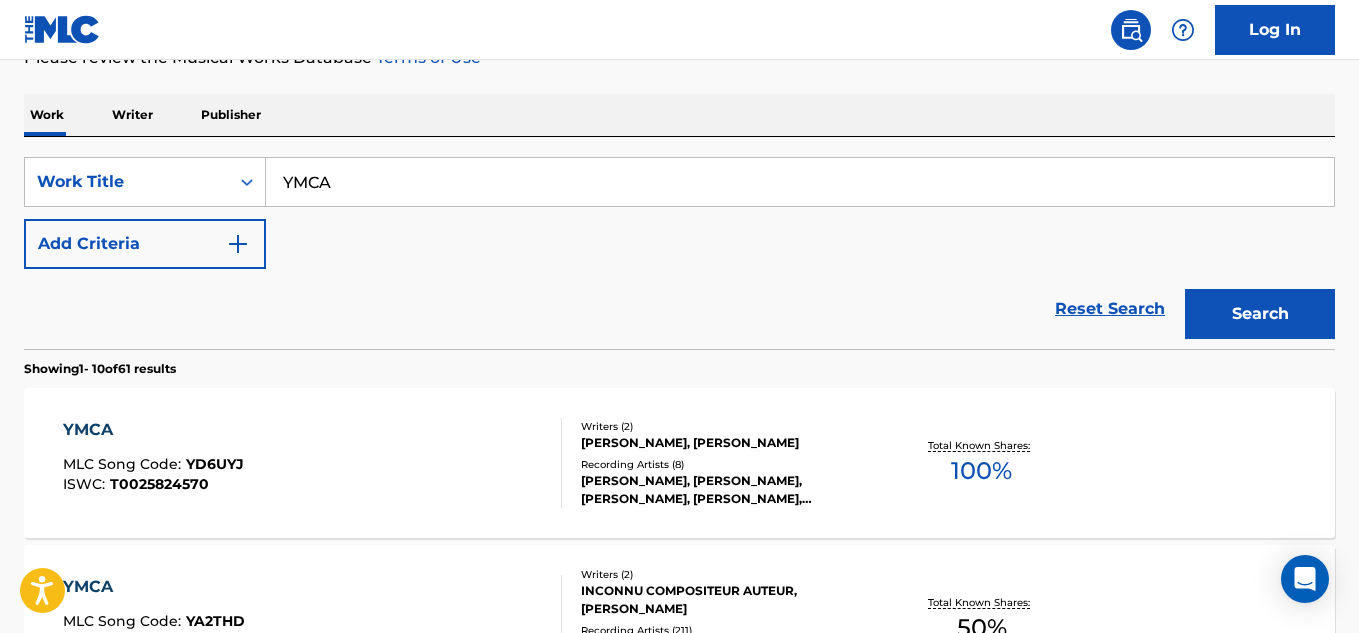 click on "YMCA" at bounding box center (800, 182) 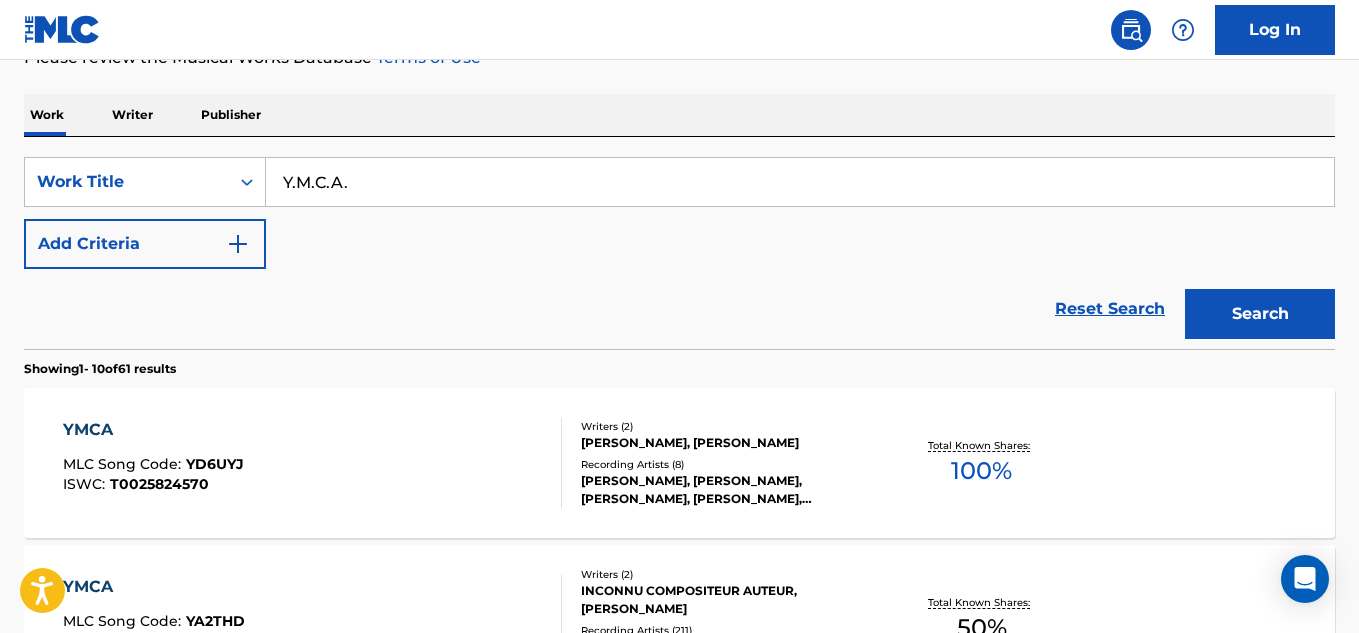 type on "Y.M.C.A." 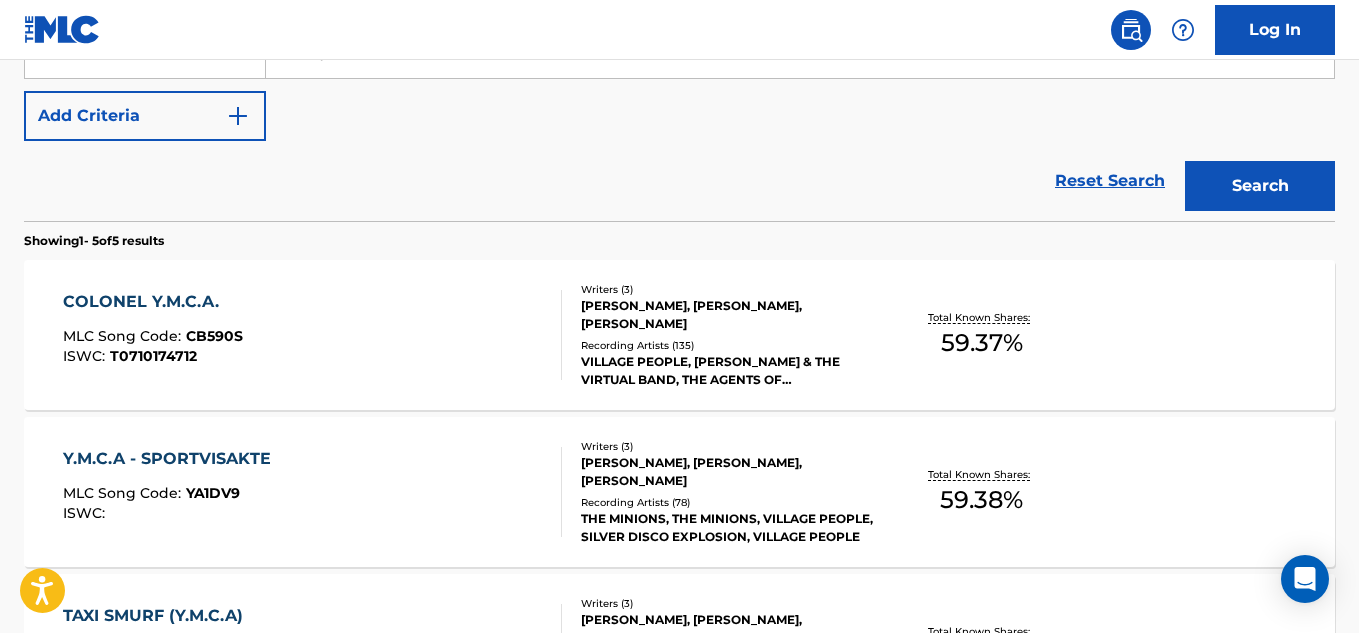 scroll, scrollTop: 417, scrollLeft: 0, axis: vertical 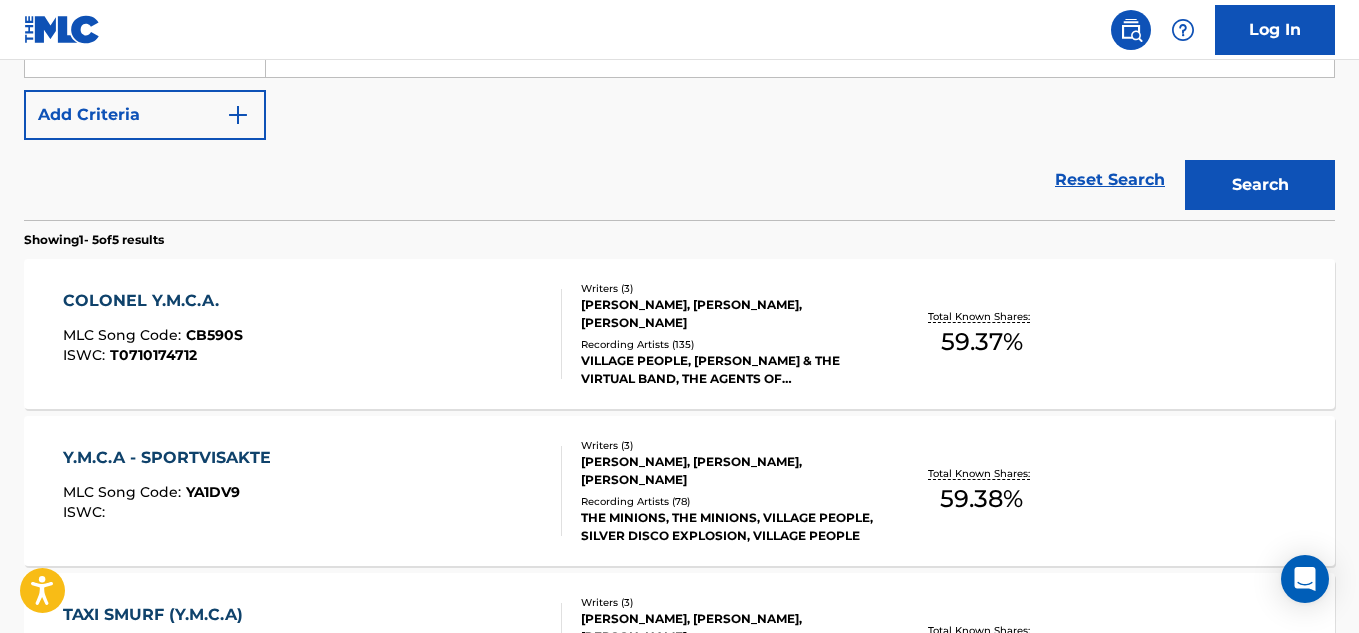 click on "HENRI BELOLO, JACQUES MORELLI, VICTOR EDWARD WILLIS" at bounding box center [727, 314] 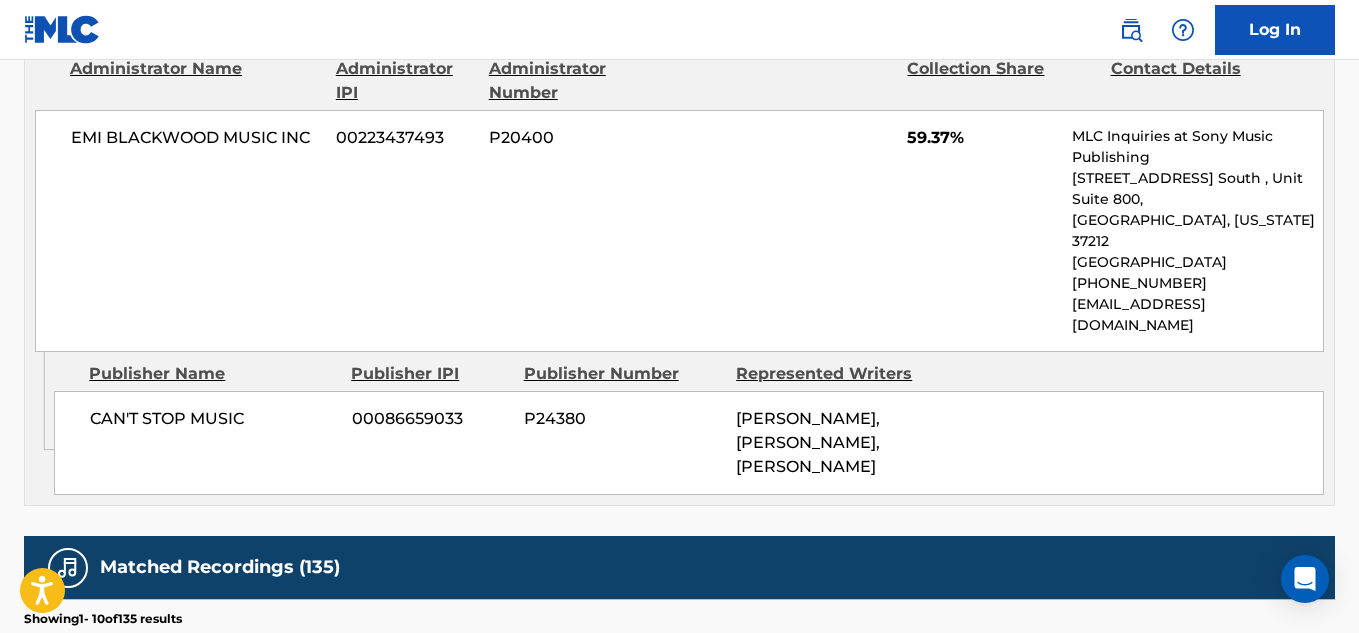 scroll, scrollTop: 1020, scrollLeft: 0, axis: vertical 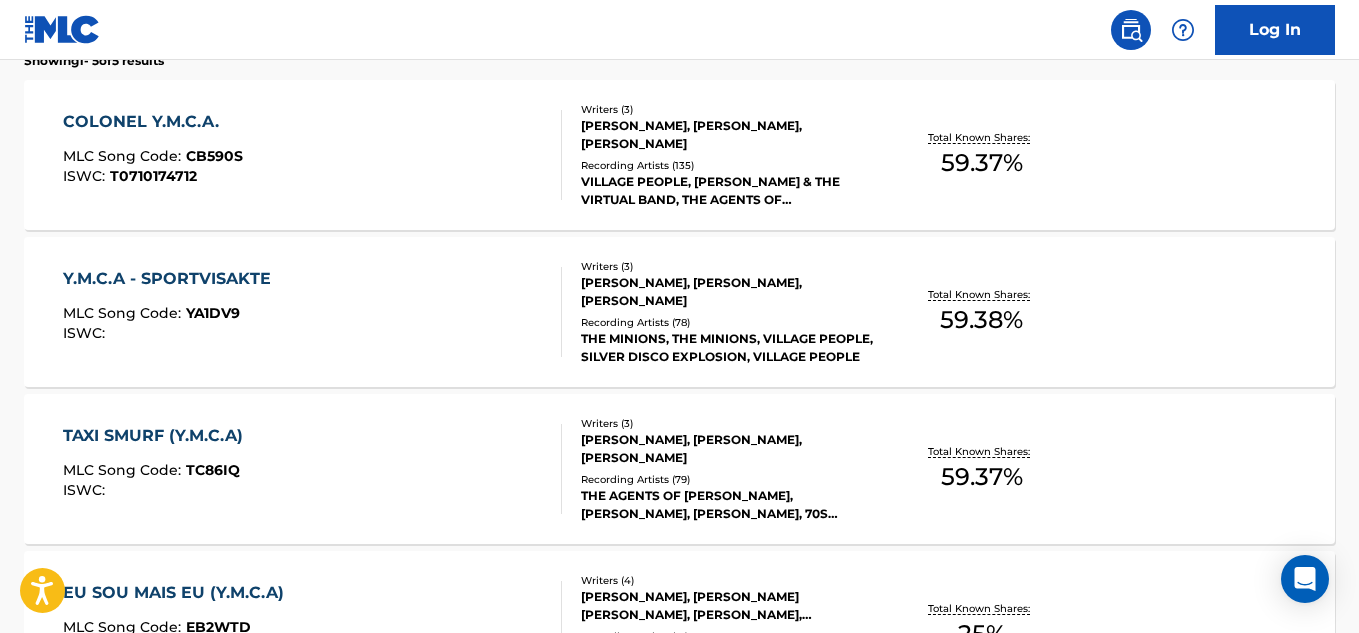 click on "HENRI BELOLO, JACQUES MORELLI, VICTOR EDWARD WILLIS" at bounding box center (727, 135) 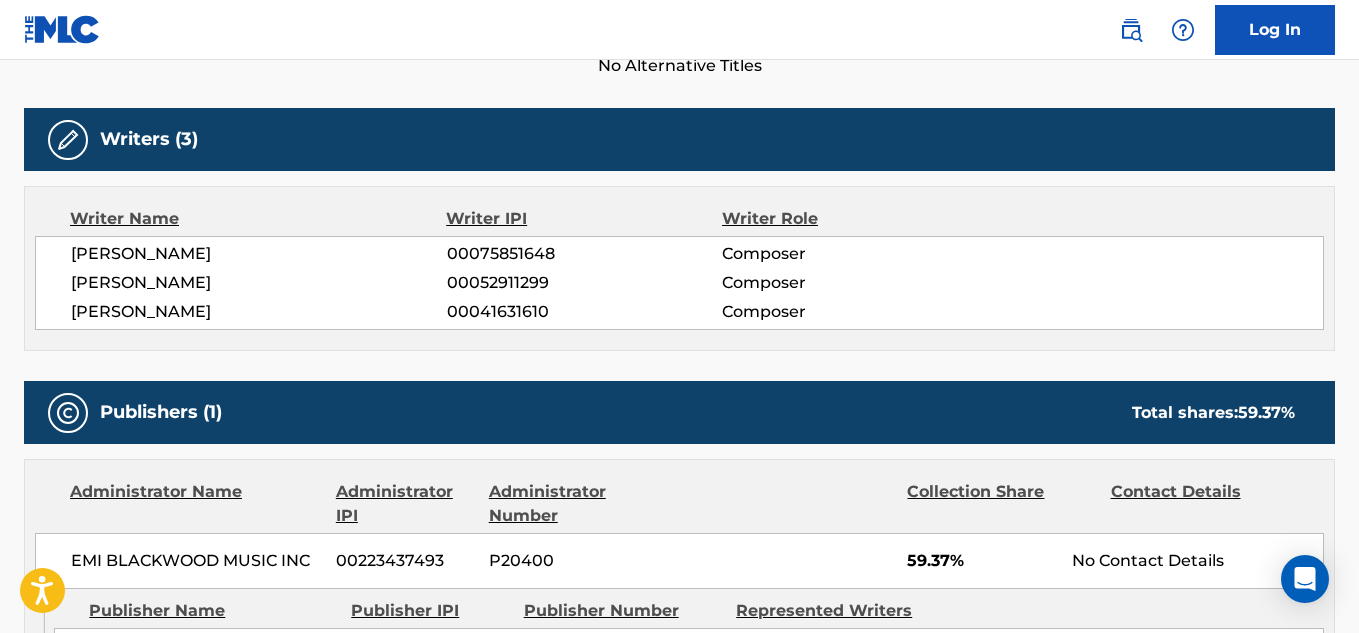 scroll, scrollTop: 0, scrollLeft: 0, axis: both 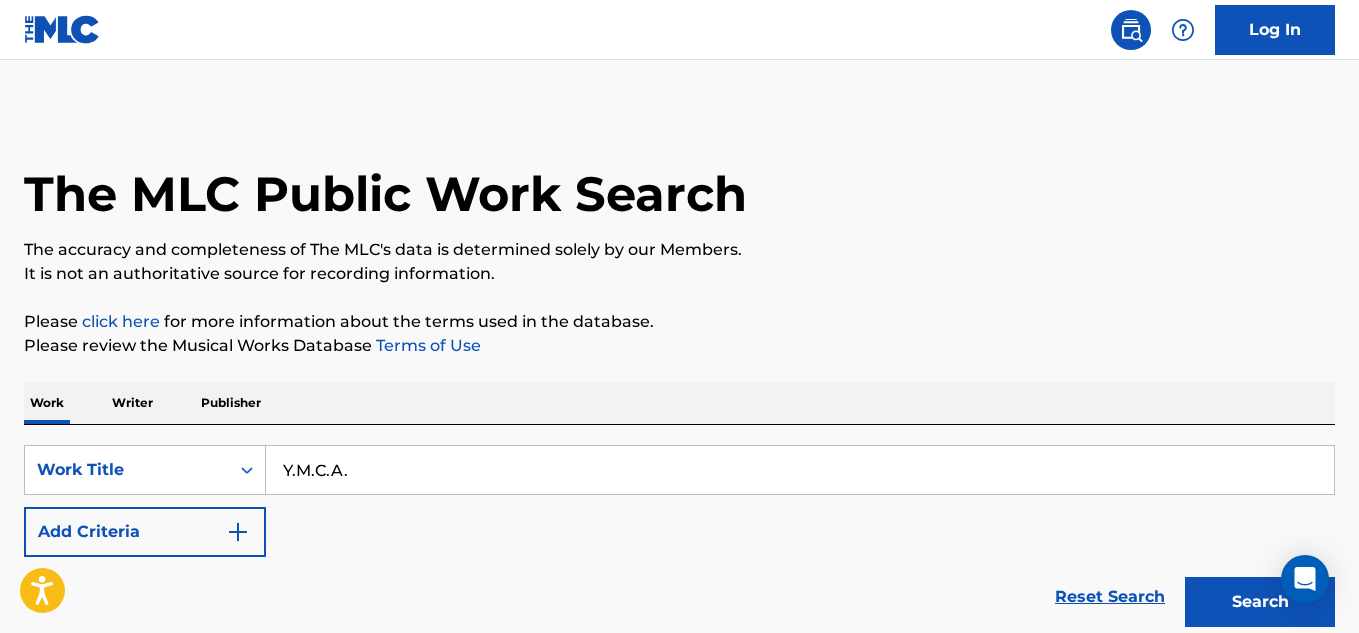 click at bounding box center [238, 532] 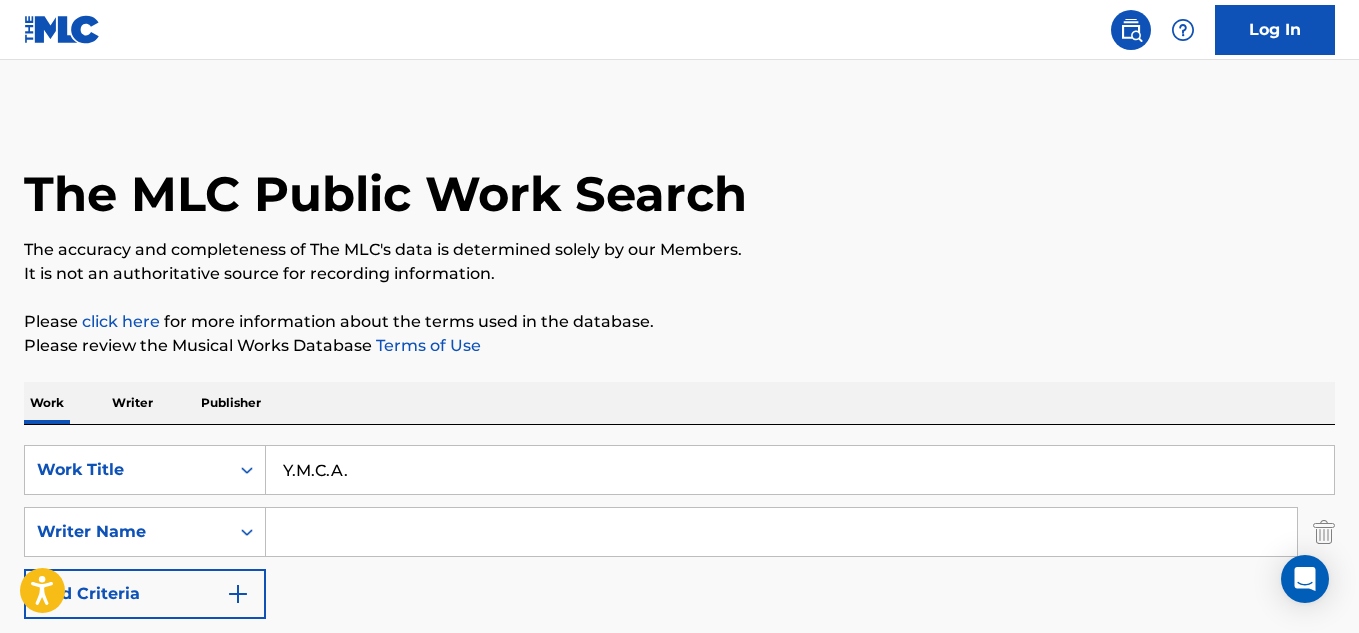 click at bounding box center [781, 532] 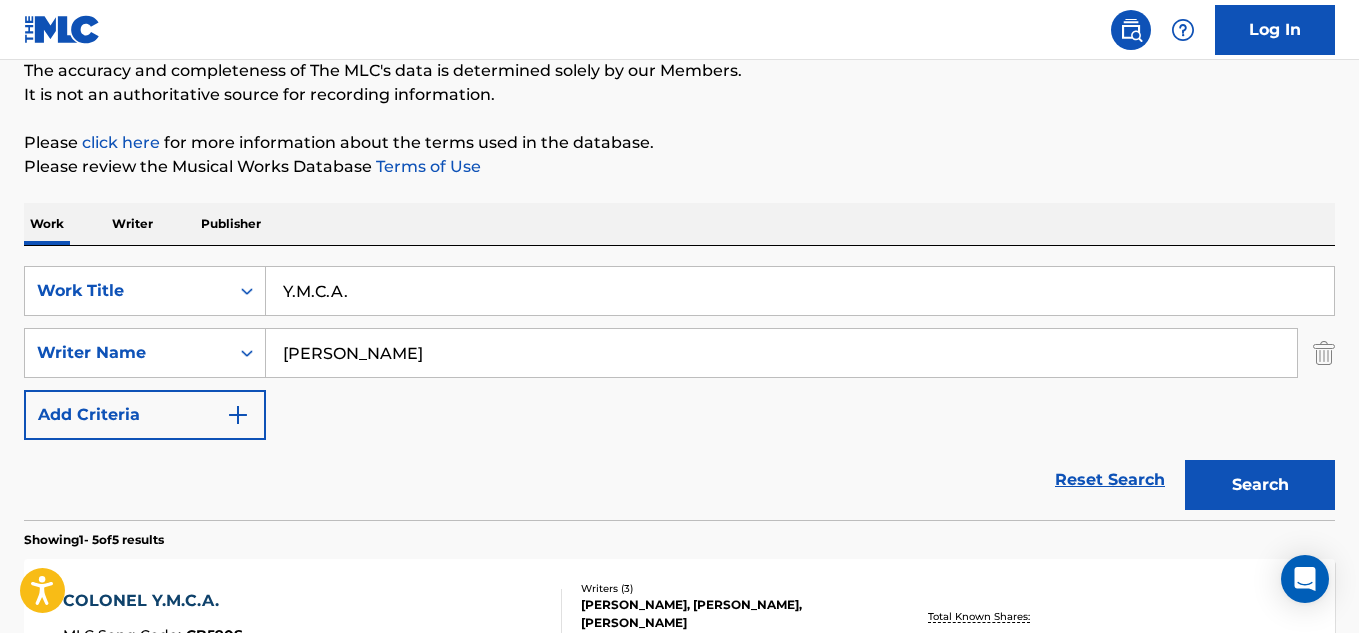 scroll, scrollTop: 186, scrollLeft: 0, axis: vertical 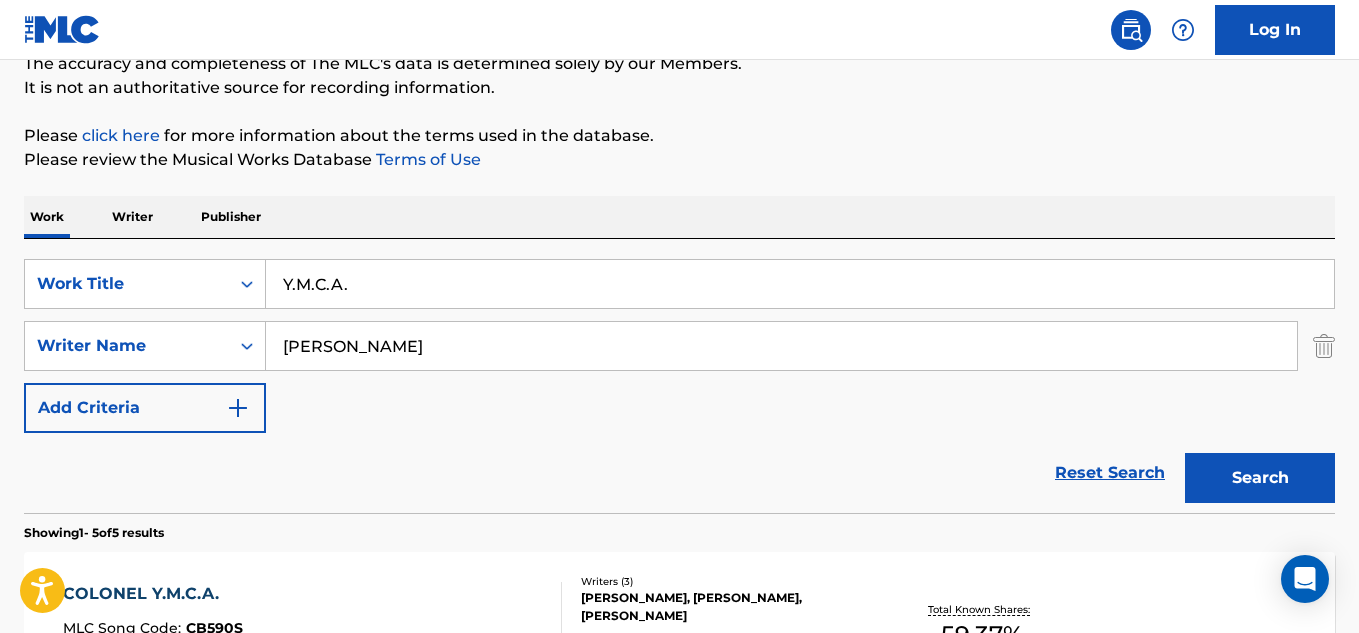 type on "Willis" 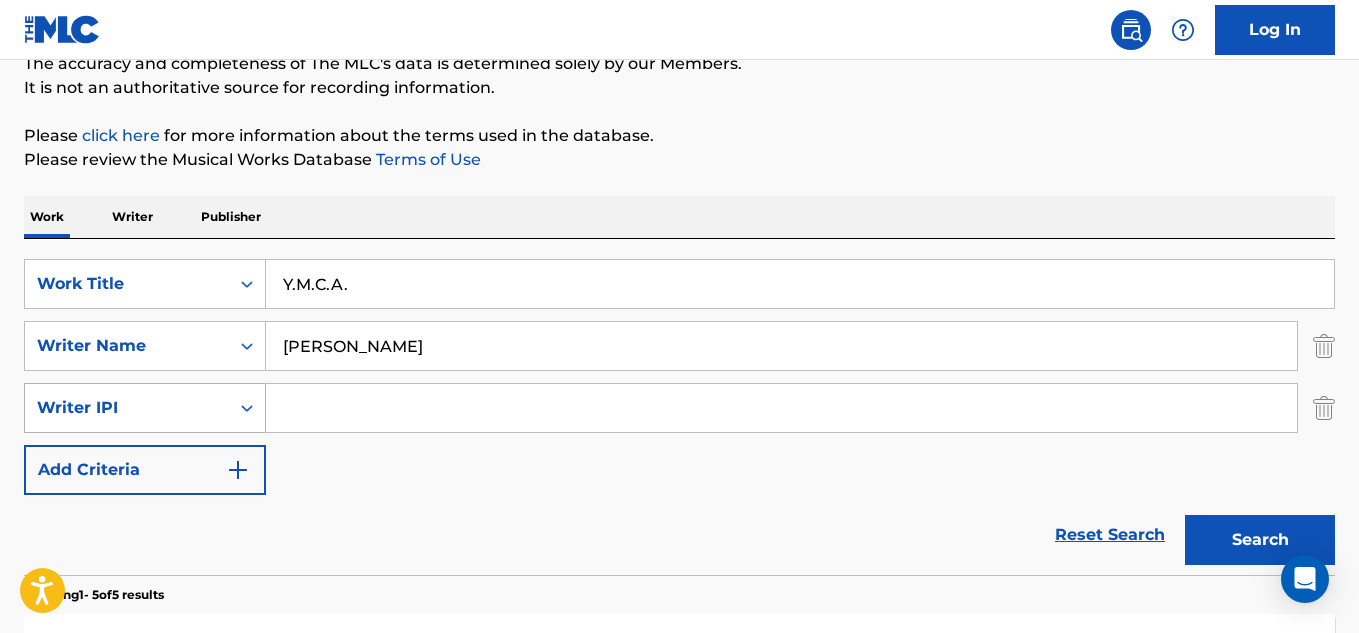 click 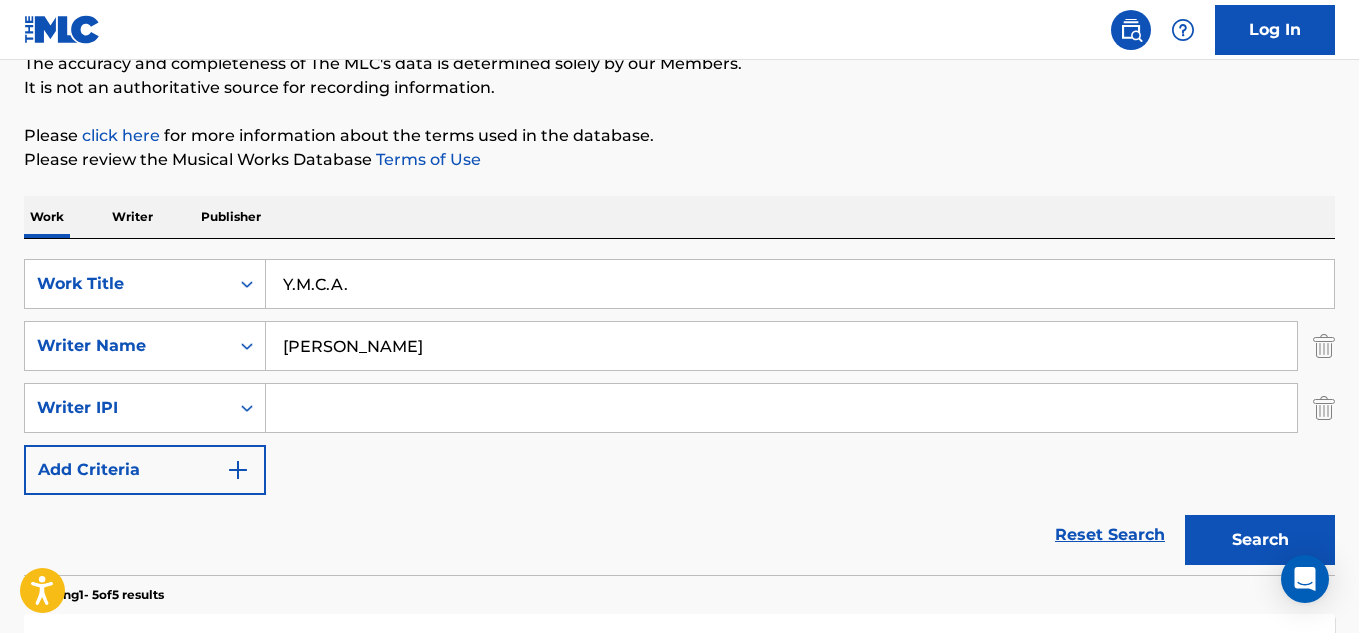 click on "SearchWithCriteriacb7c9ad0-e240-402b-b30d-7314b9fc58f0 Work Title Y.M.C.A. SearchWithCriteriad83e622a-7eaa-4614-90b0-12239b8d7d8f Writer Name Willis SearchWithCriteriaba228f6e-22ac-4986-819e-f584d6e403a0 Writer IPI Add Criteria" at bounding box center (679, 377) 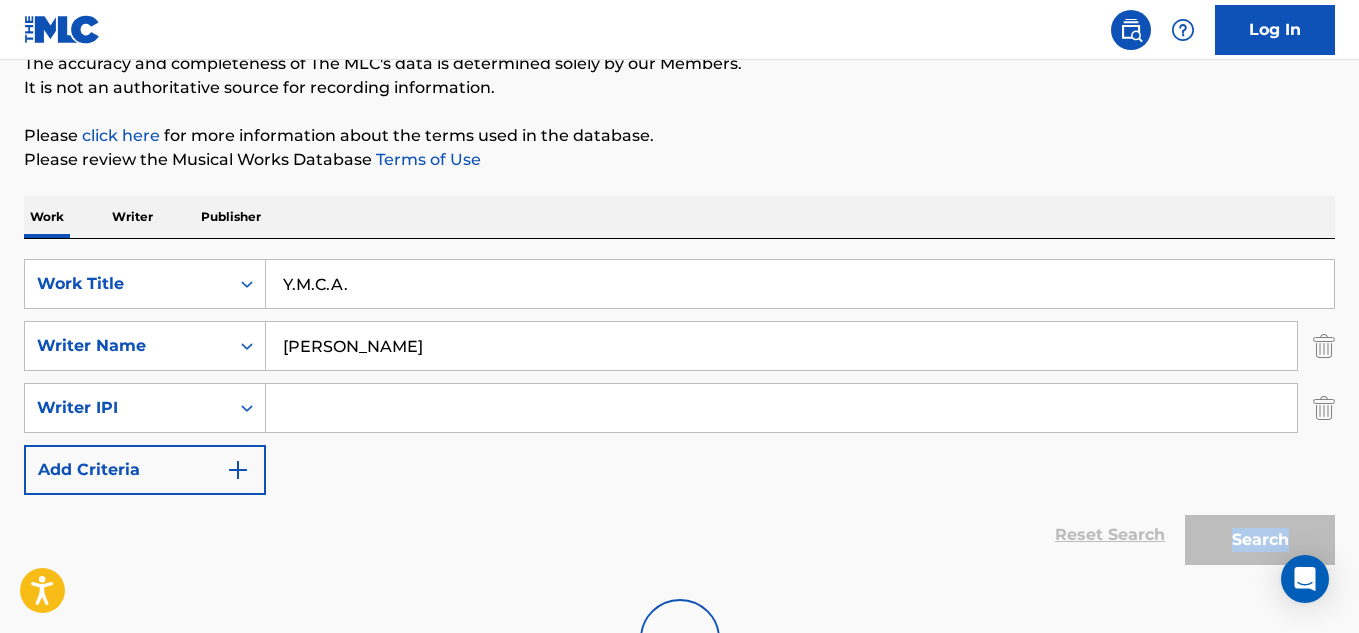click on "Search" at bounding box center [1255, 535] 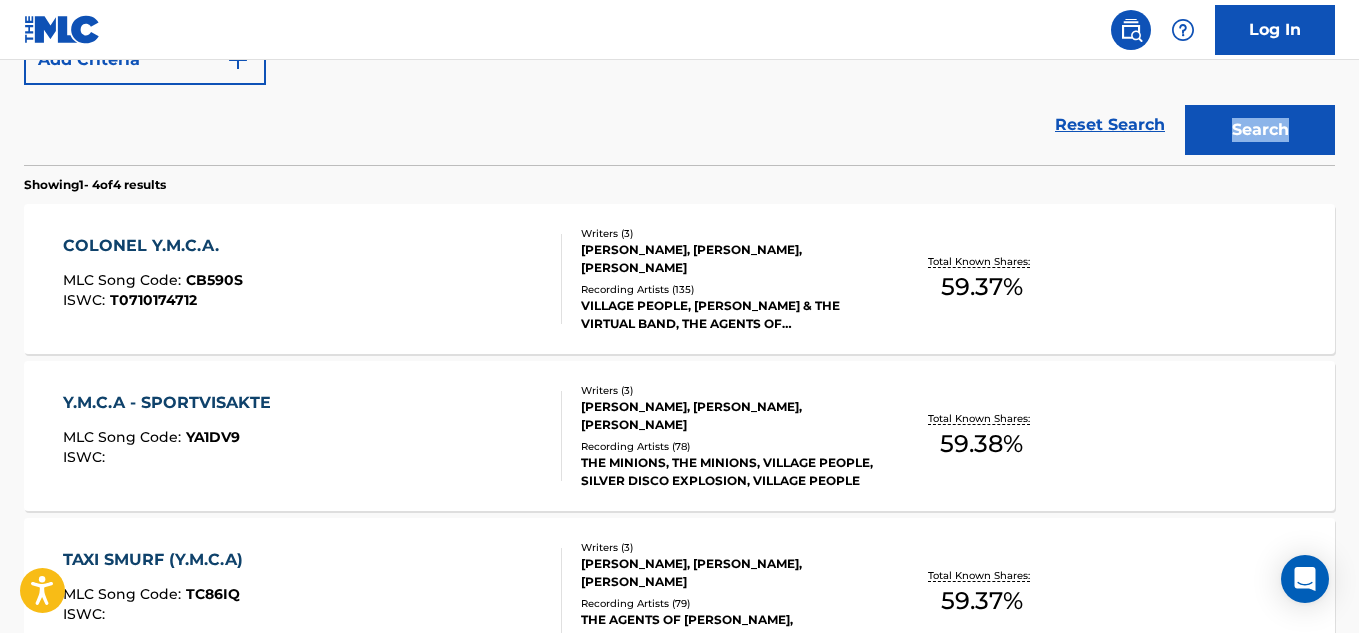 scroll, scrollTop: 595, scrollLeft: 0, axis: vertical 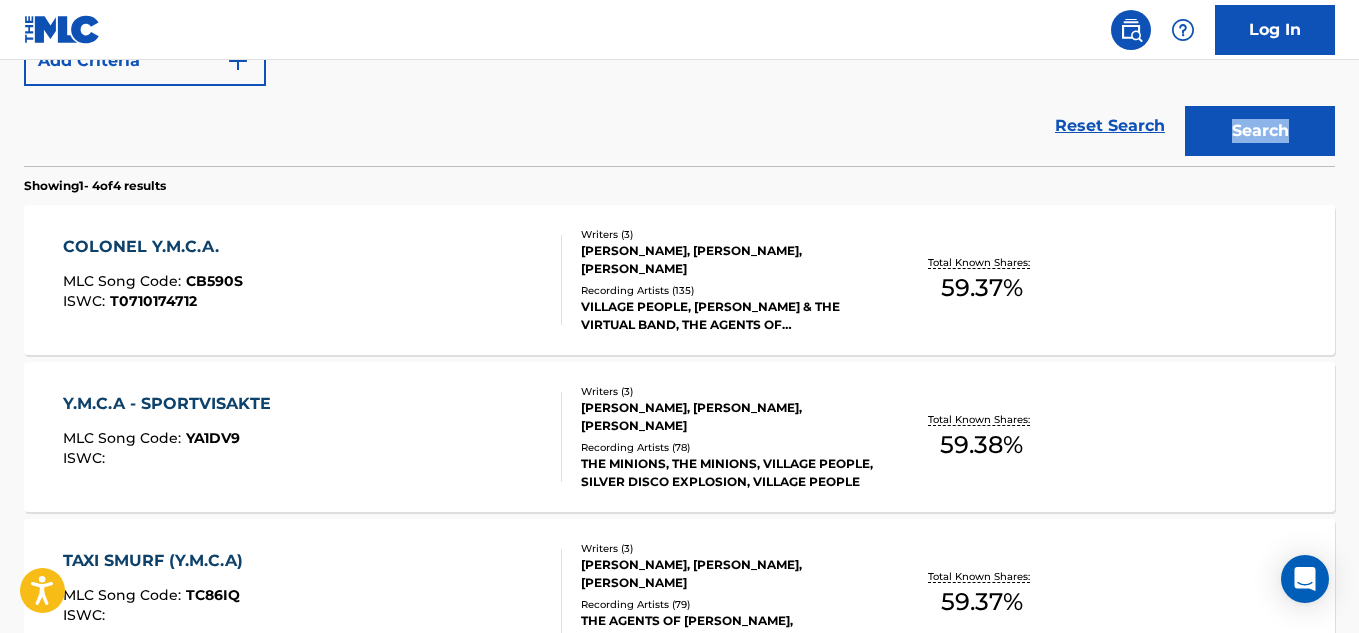 click on "VILLAGE PEOPLE, BERK & THE VIRTUAL BAND, THE AGENTS OF O.W.C.A., VILLAGE PEOPLE, VILLAGE PEOPLE" at bounding box center (727, 316) 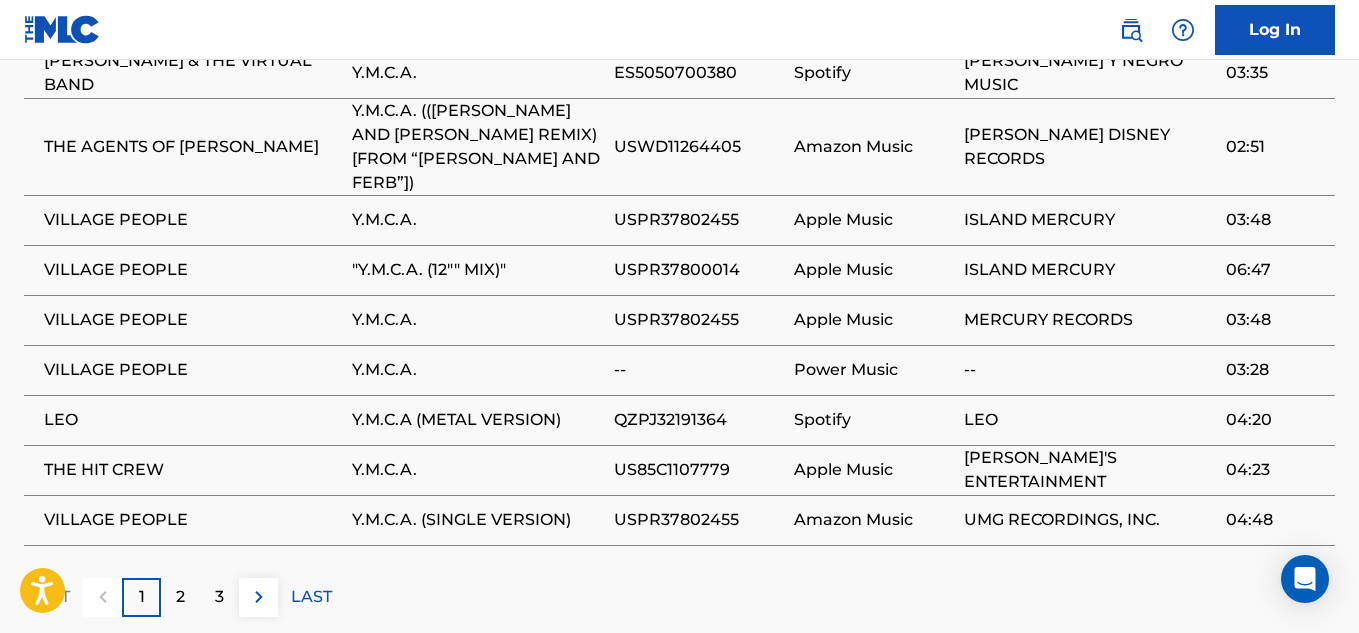 scroll, scrollTop: 1769, scrollLeft: 0, axis: vertical 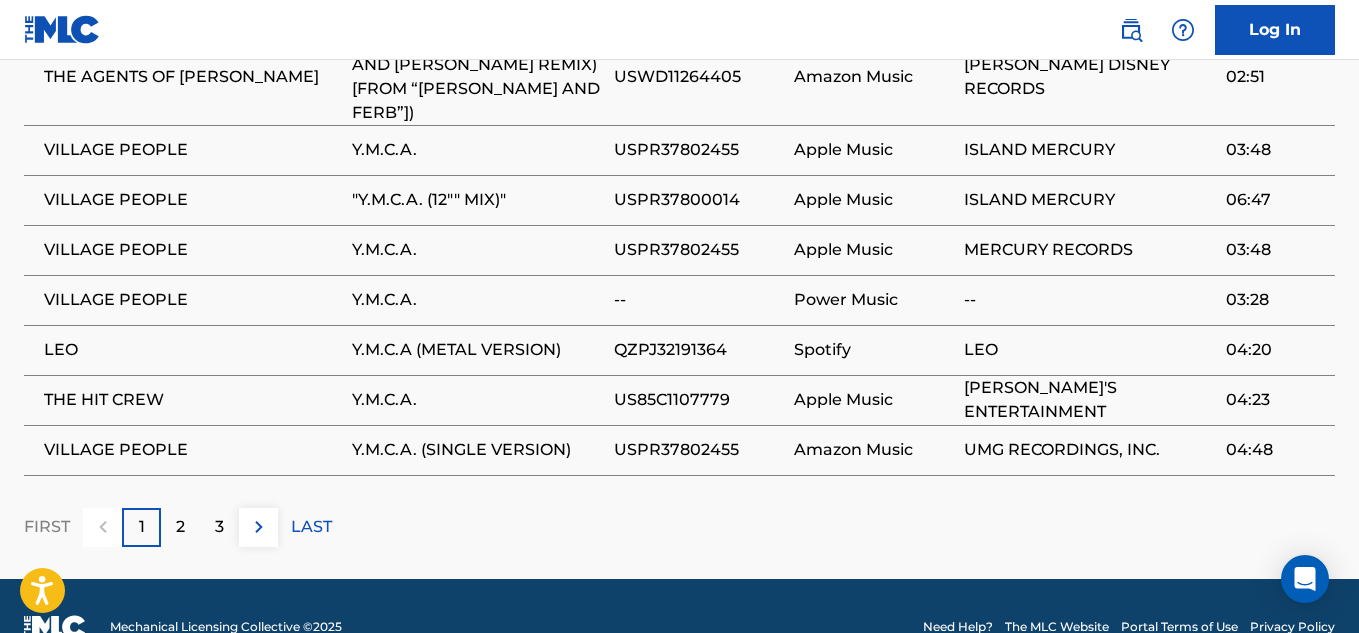click on "3" at bounding box center (219, 527) 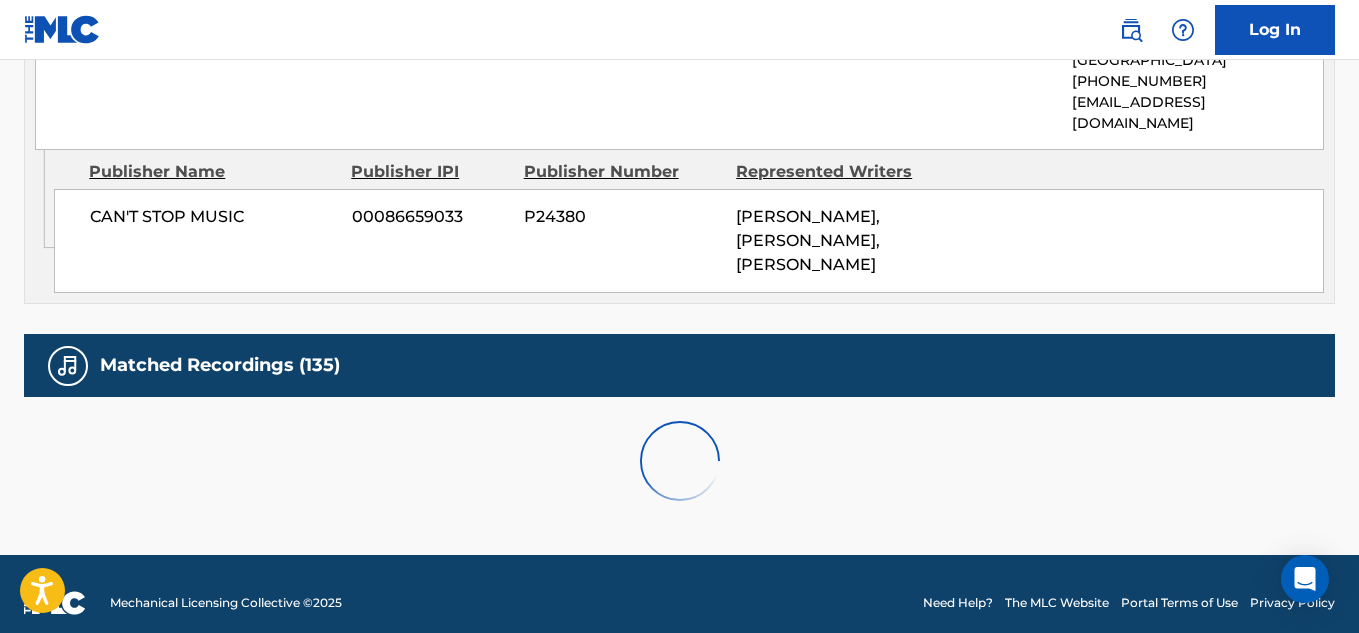 scroll, scrollTop: 1769, scrollLeft: 0, axis: vertical 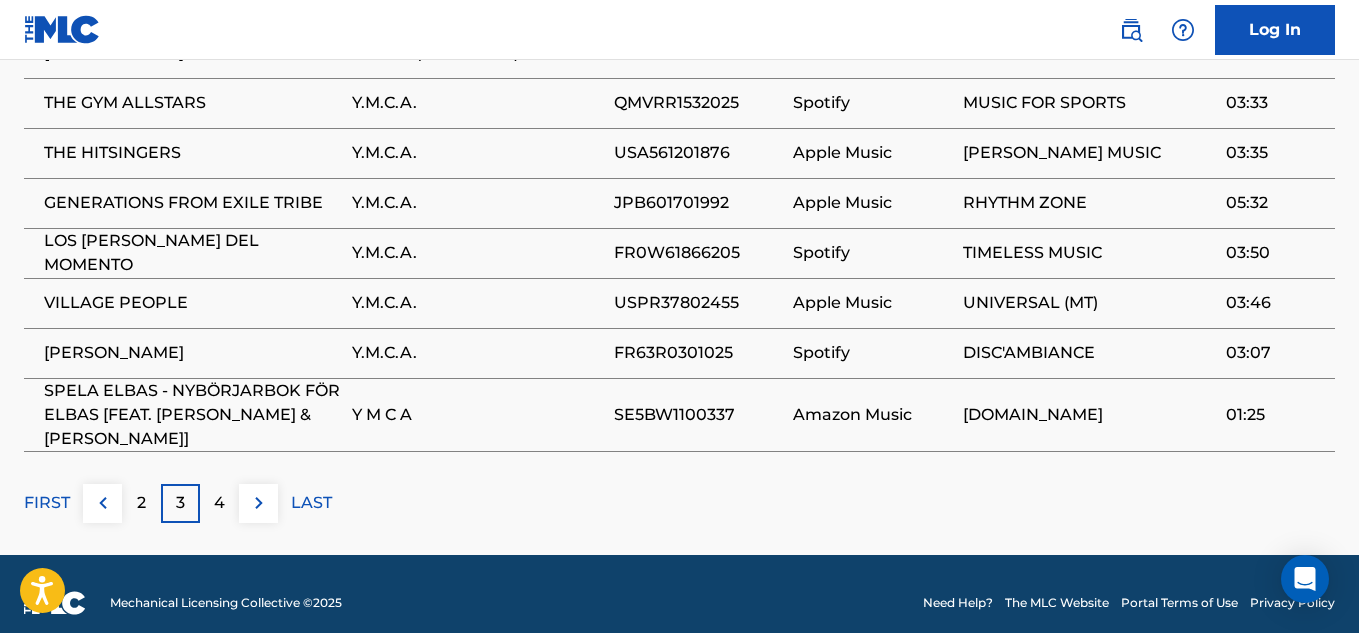 click on "3" at bounding box center (180, 503) 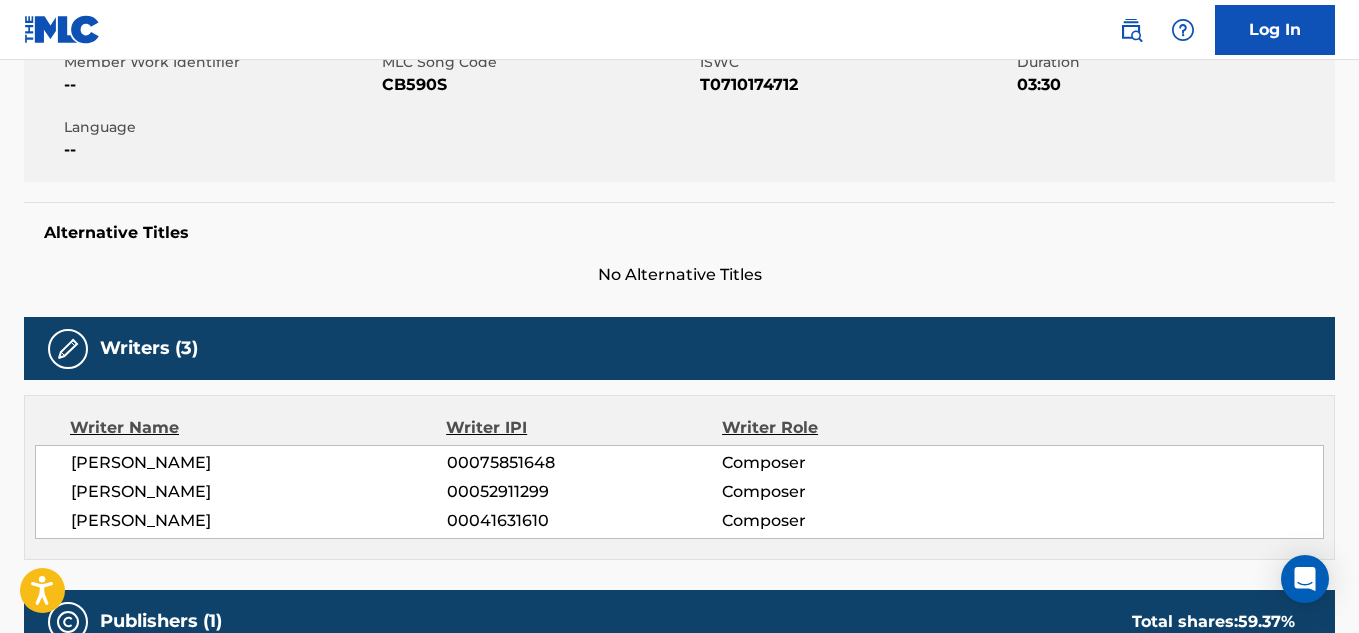 scroll, scrollTop: 386, scrollLeft: 0, axis: vertical 